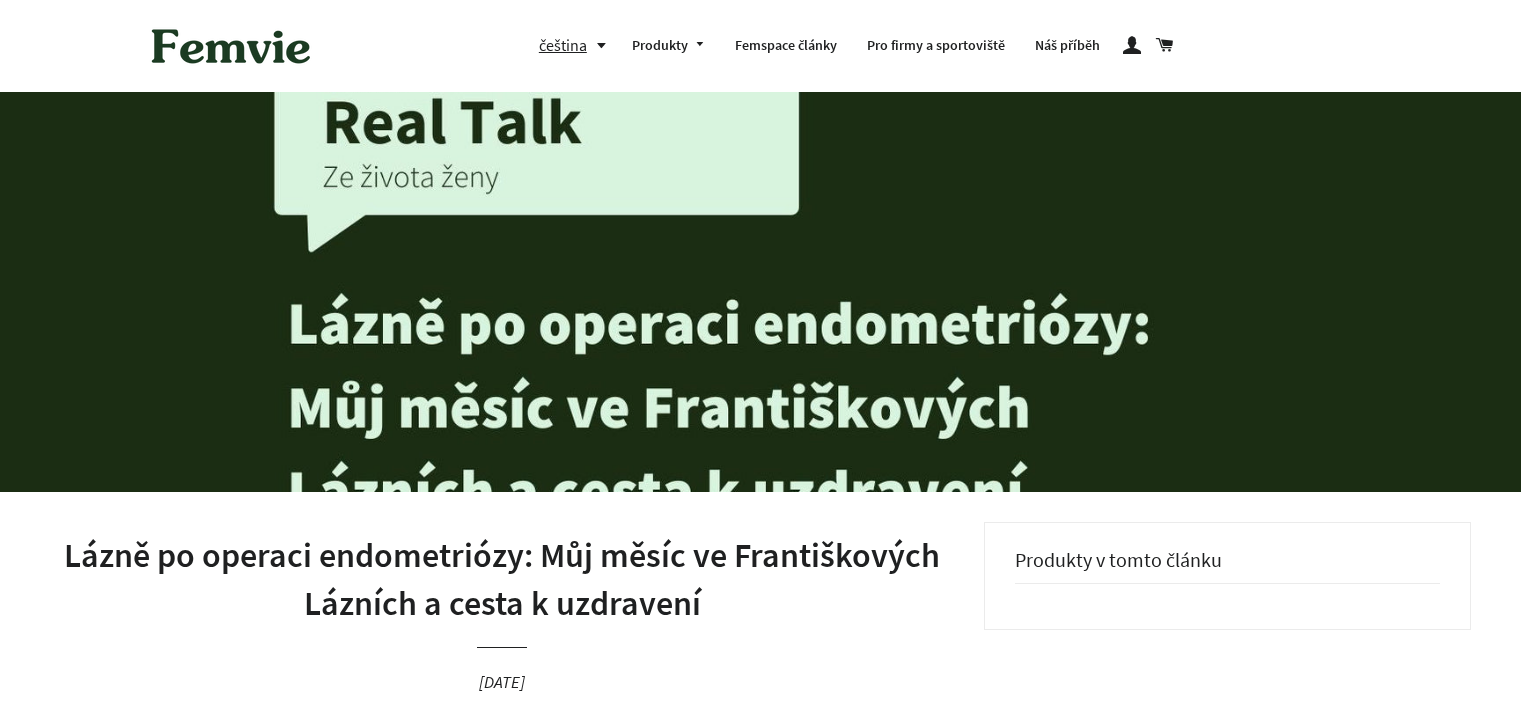 scroll, scrollTop: 0, scrollLeft: 0, axis: both 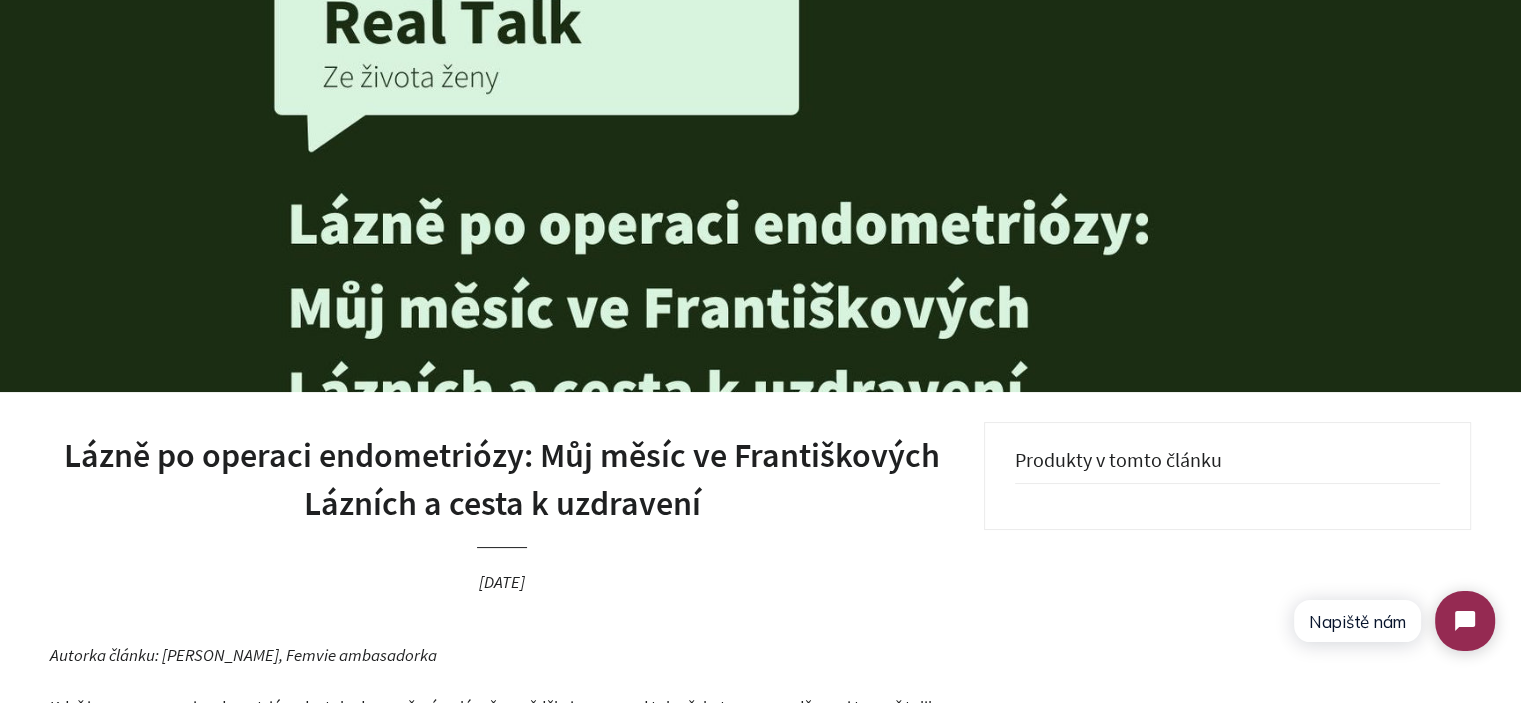 click on "Lázně po operaci endometriózy: Můj měsíc ve Františkových Lázních a cesta k uzdravení" at bounding box center (502, 479) 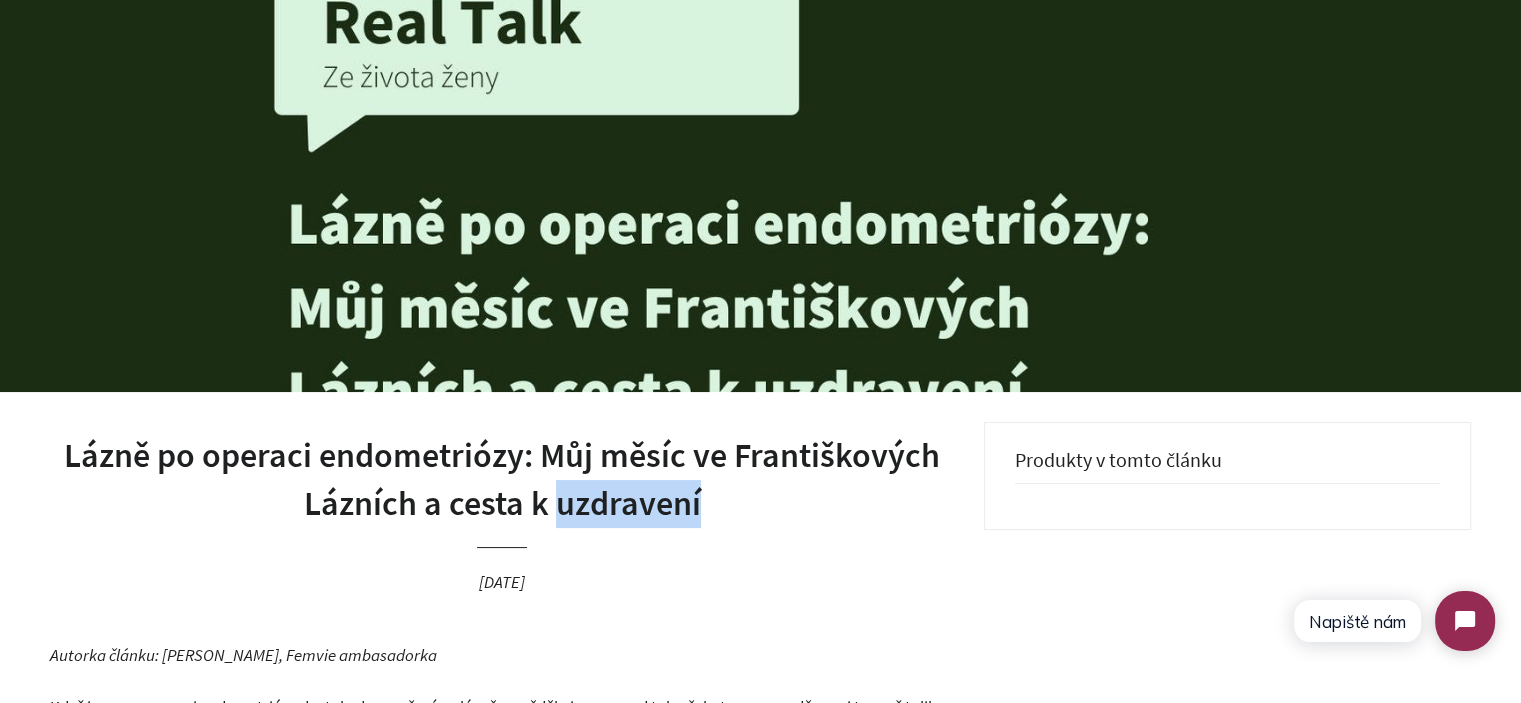 click on "Lázně po operaci endometriózy: Můj měsíc ve Františkových Lázních a cesta k uzdravení" at bounding box center (502, 479) 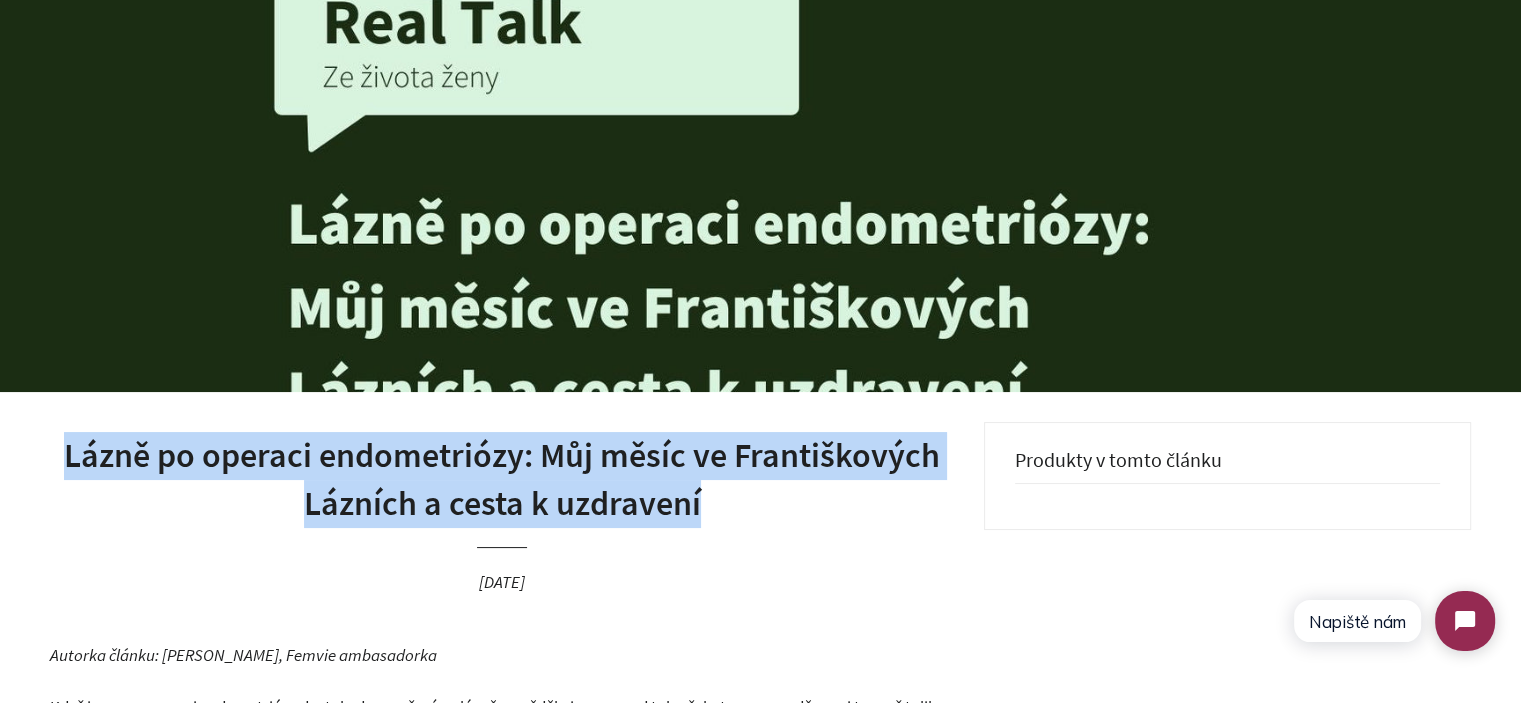 click on "Lázně po operaci endometriózy: Můj měsíc ve Františkových Lázních a cesta k uzdravení" at bounding box center (502, 479) 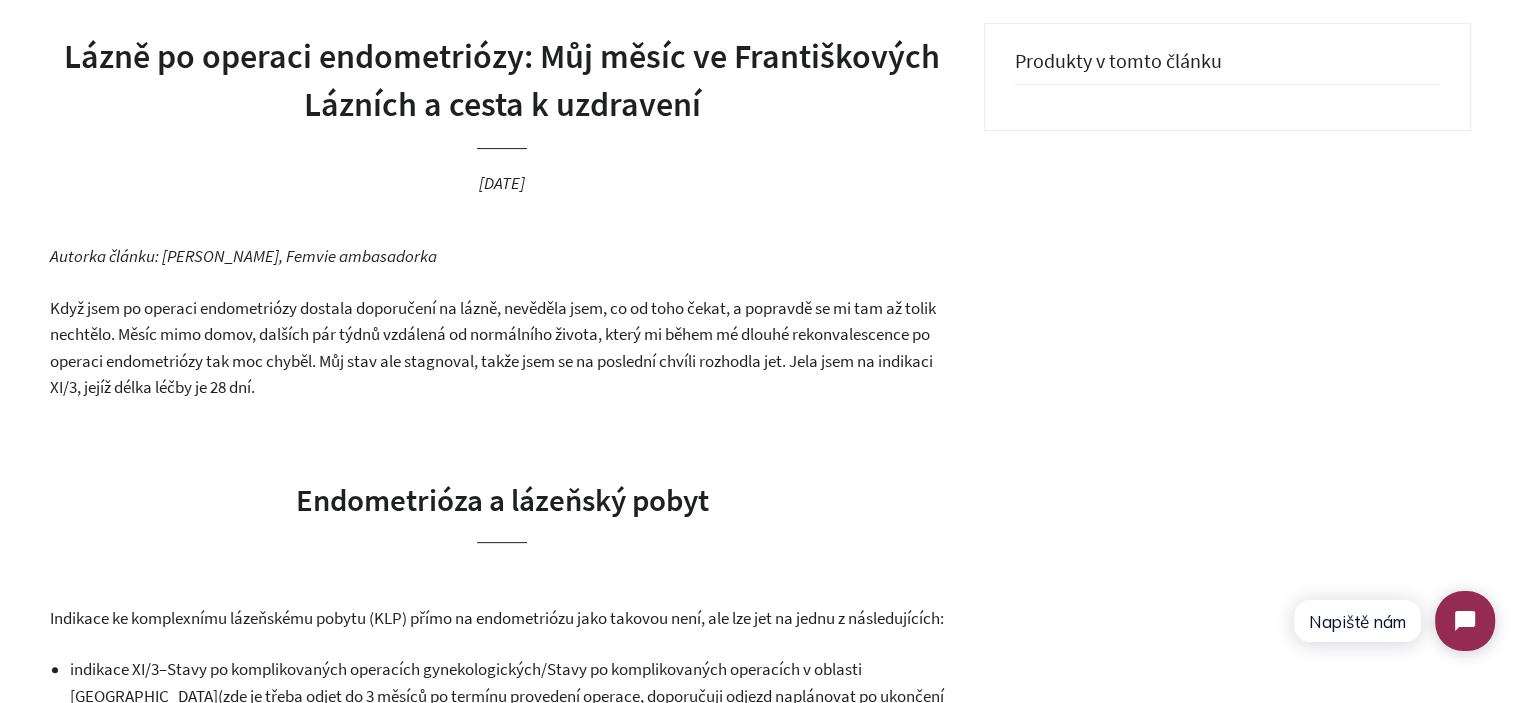 scroll, scrollTop: 500, scrollLeft: 0, axis: vertical 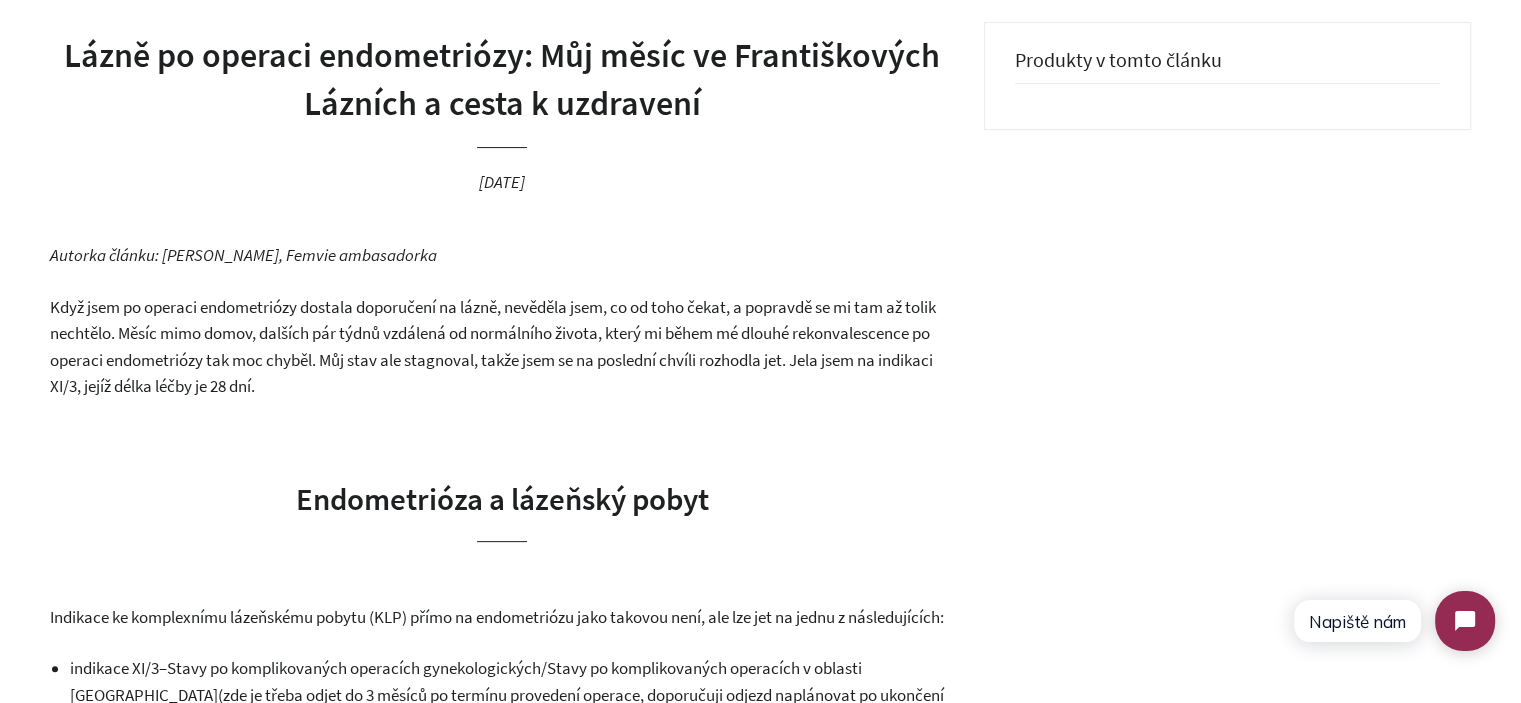 click on "Autorka článku: [PERSON_NAME], [PERSON_NAME] ambasadorka
Když jsem po operaci endometriózy dostala doporučení na lázně, nevěděla jsem, co od toho čekat, a popravdě se mi tam až tolik nechtělo. Měsíc mimo domov, dalších pár týdnů vzdálená od normálního života, který mi během mé dlouhé rekonvalescence po operaci endometriózy tak moc chyběl. Můj stav ale stagnoval, takže jsem se na poslední chvíli rozhodla jet. Jela jsem na indikaci XI/3, jejíž délka léčby je 28 dní.
Endometrióza a lázeňský pobyt
Indikace ke komplexnímu lázeňskému pobytu (KLP) přímo na endometriózu jako takovou není, ale lze jet na jednu z následujících:
indikace XI/3  –  Stavy po komplikovaných operacích gynekologických  /  Stavy po komplikovaných operacích v oblasti [GEOGRAPHIC_DATA]  (zde je třeba odjet do 3 měsíců po termínu provedení operace, doporučuji odjezd naplánovat po ukončení šestinedělí)
indikaci XI/1  –  Sterilita a infertilita primární" at bounding box center [502, 2953] 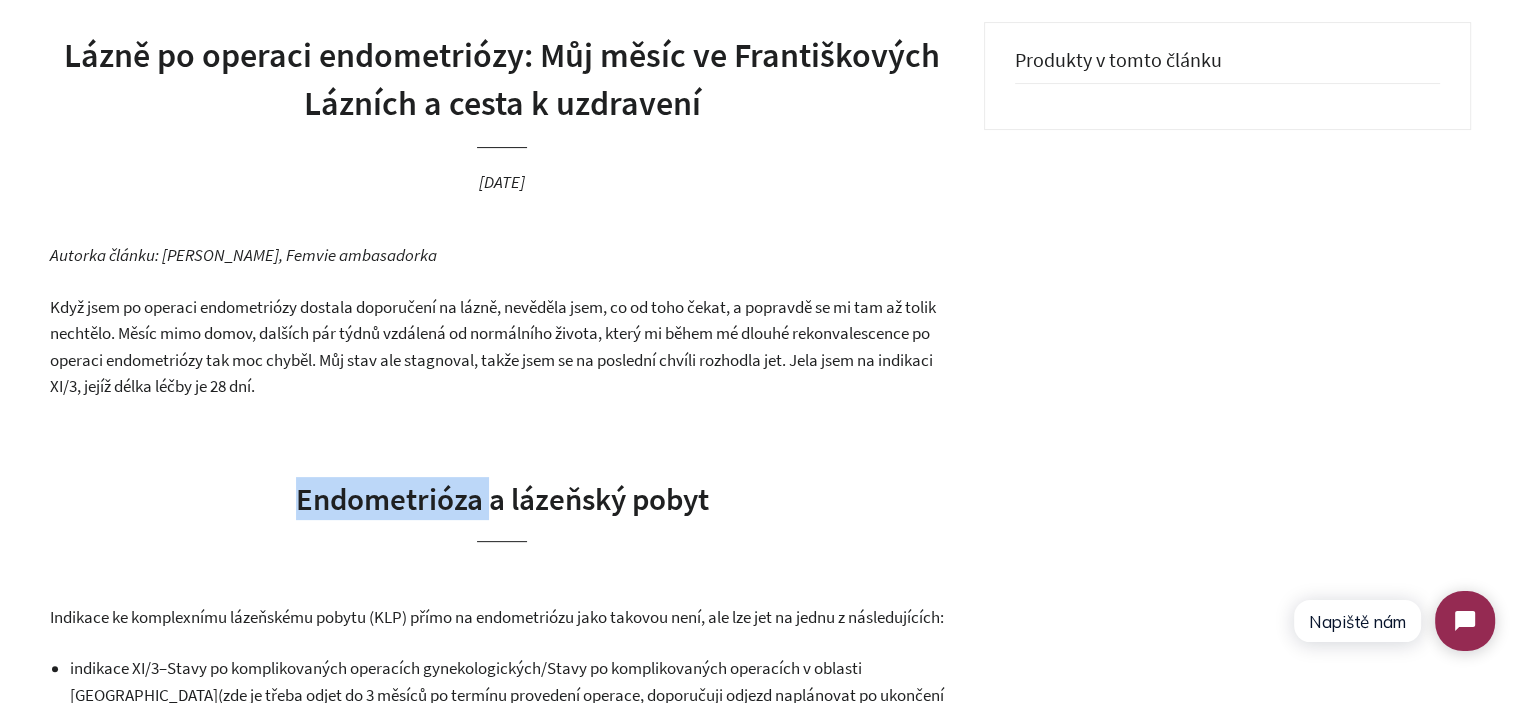 click on "Autorka článku: [PERSON_NAME], [PERSON_NAME] ambasadorka
Když jsem po operaci endometriózy dostala doporučení na lázně, nevěděla jsem, co od toho čekat, a popravdě se mi tam až tolik nechtělo. Měsíc mimo domov, dalších pár týdnů vzdálená od normálního života, který mi během mé dlouhé rekonvalescence po operaci endometriózy tak moc chyběl. Můj stav ale stagnoval, takže jsem se na poslední chvíli rozhodla jet. Jela jsem na indikaci XI/3, jejíž délka léčby je 28 dní.
Endometrióza a lázeňský pobyt
Indikace ke komplexnímu lázeňskému pobytu (KLP) přímo na endometriózu jako takovou není, ale lze jet na jednu z následujících:
indikace XI/3  –  Stavy po komplikovaných operacích gynekologických  /  Stavy po komplikovaných operacích v oblasti [GEOGRAPHIC_DATA]  (zde je třeba odjet do 3 měsíců po termínu provedení operace, doporučuji odjezd naplánovat po ukončení šestinedělí)
indikaci XI/1  –  Sterilita a infertilita primární" at bounding box center (502, 2953) 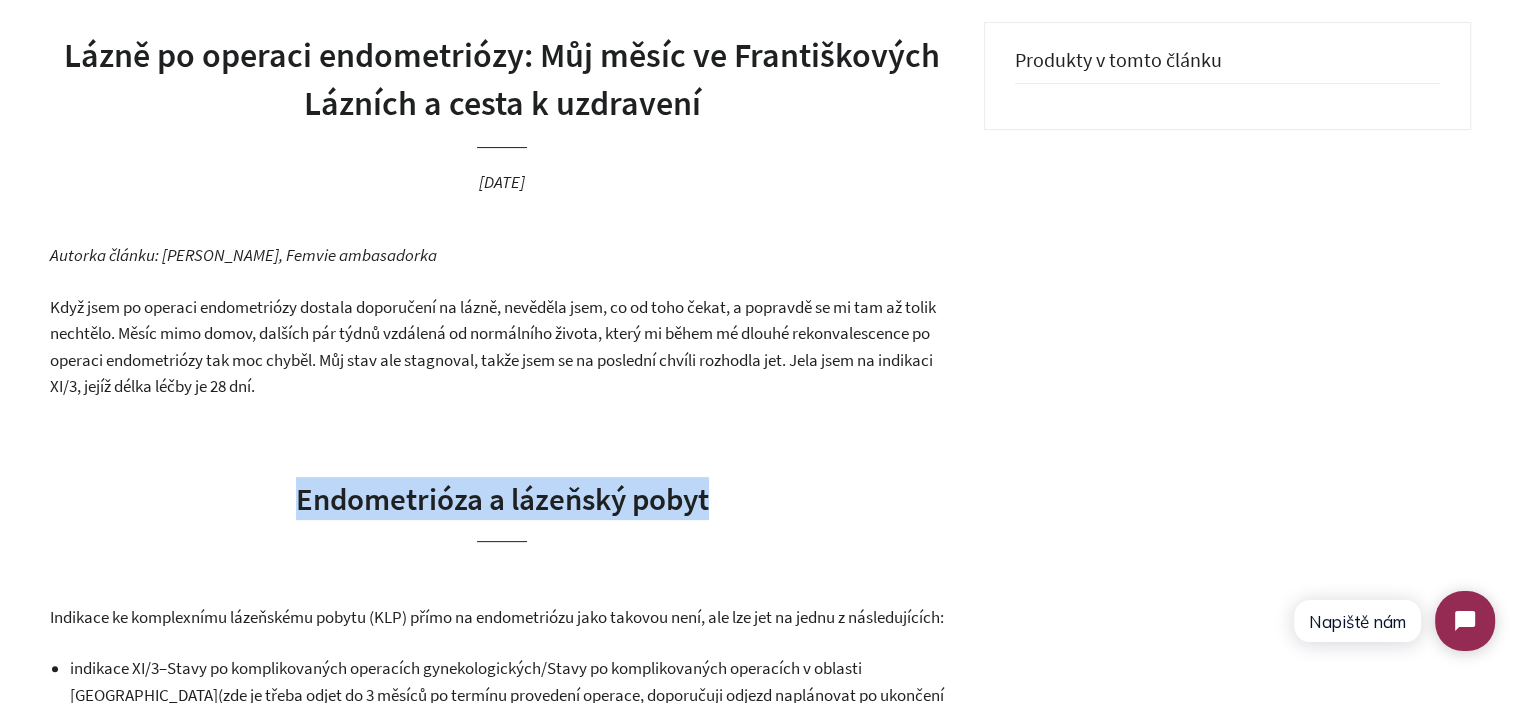 click on "Autorka článku: [PERSON_NAME], [PERSON_NAME] ambasadorka
Když jsem po operaci endometriózy dostala doporučení na lázně, nevěděla jsem, co od toho čekat, a popravdě se mi tam až tolik nechtělo. Měsíc mimo domov, dalších pár týdnů vzdálená od normálního života, který mi během mé dlouhé rekonvalescence po operaci endometriózy tak moc chyběl. Můj stav ale stagnoval, takže jsem se na poslední chvíli rozhodla jet. Jela jsem na indikaci XI/3, jejíž délka léčby je 28 dní.
Endometrióza a lázeňský pobyt
Indikace ke komplexnímu lázeňskému pobytu (KLP) přímo na endometriózu jako takovou není, ale lze jet na jednu z následujících:
indikace XI/3  –  Stavy po komplikovaných operacích gynekologických  /  Stavy po komplikovaných operacích v oblasti [GEOGRAPHIC_DATA]  (zde je třeba odjet do 3 měsíců po termínu provedení operace, doporučuji odjezd naplánovat po ukončení šestinedělí)
indikaci XI/1  –  Sterilita a infertilita primární" at bounding box center (502, 2953) 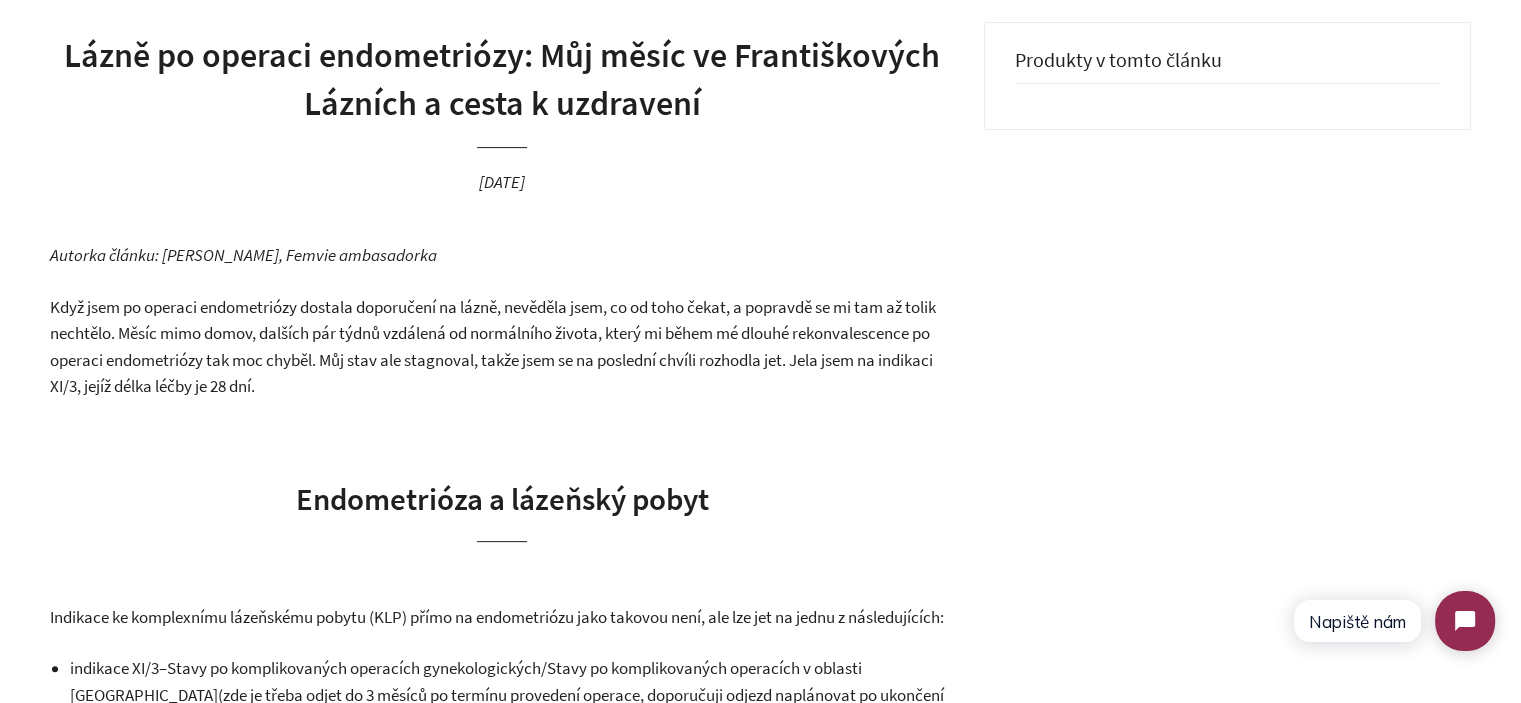 click on "Když jsem po operaci endometriózy dostala doporučení na lázně, nevěděla jsem, co od toho čekat, a popravdě se mi tam až tolik nechtělo. Měsíc mimo domov, dalších pár týdnů vzdálená od normálního života, který mi během mé dlouhé rekonvalescence po operaci endometriózy tak moc chyběl. Můj stav ale stagnoval, takže jsem se na poslední chvíli rozhodla jet. Jela jsem na indikaci XI/3, jejíž délka léčby je 28 dní." at bounding box center [493, 347] 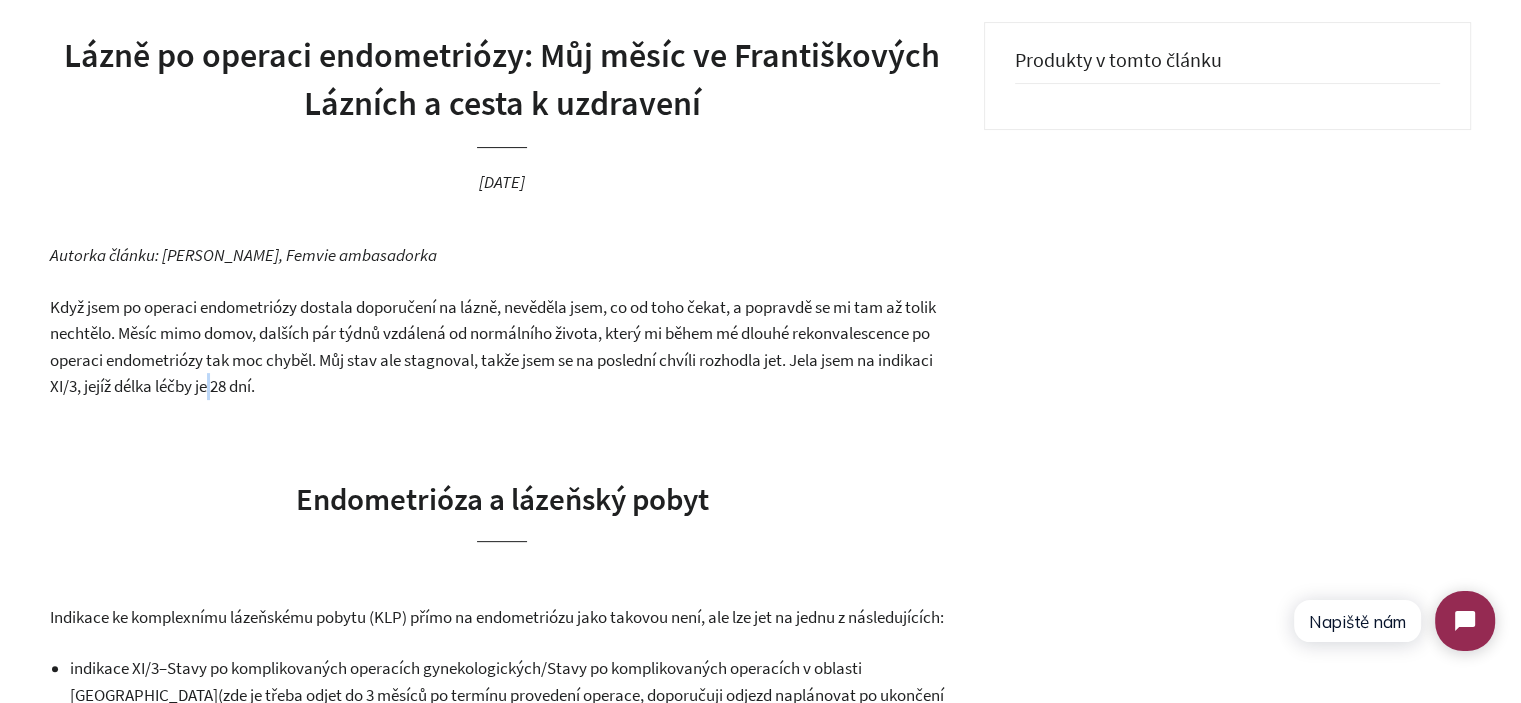 click on "Když jsem po operaci endometriózy dostala doporučení na lázně, nevěděla jsem, co od toho čekat, a popravdě se mi tam až tolik nechtělo. Měsíc mimo domov, dalších pár týdnů vzdálená od normálního života, který mi během mé dlouhé rekonvalescence po operaci endometriózy tak moc chyběl. Můj stav ale stagnoval, takže jsem se na poslední chvíli rozhodla jet. Jela jsem na indikaci XI/3, jejíž délka léčby je 28 dní." at bounding box center [493, 347] 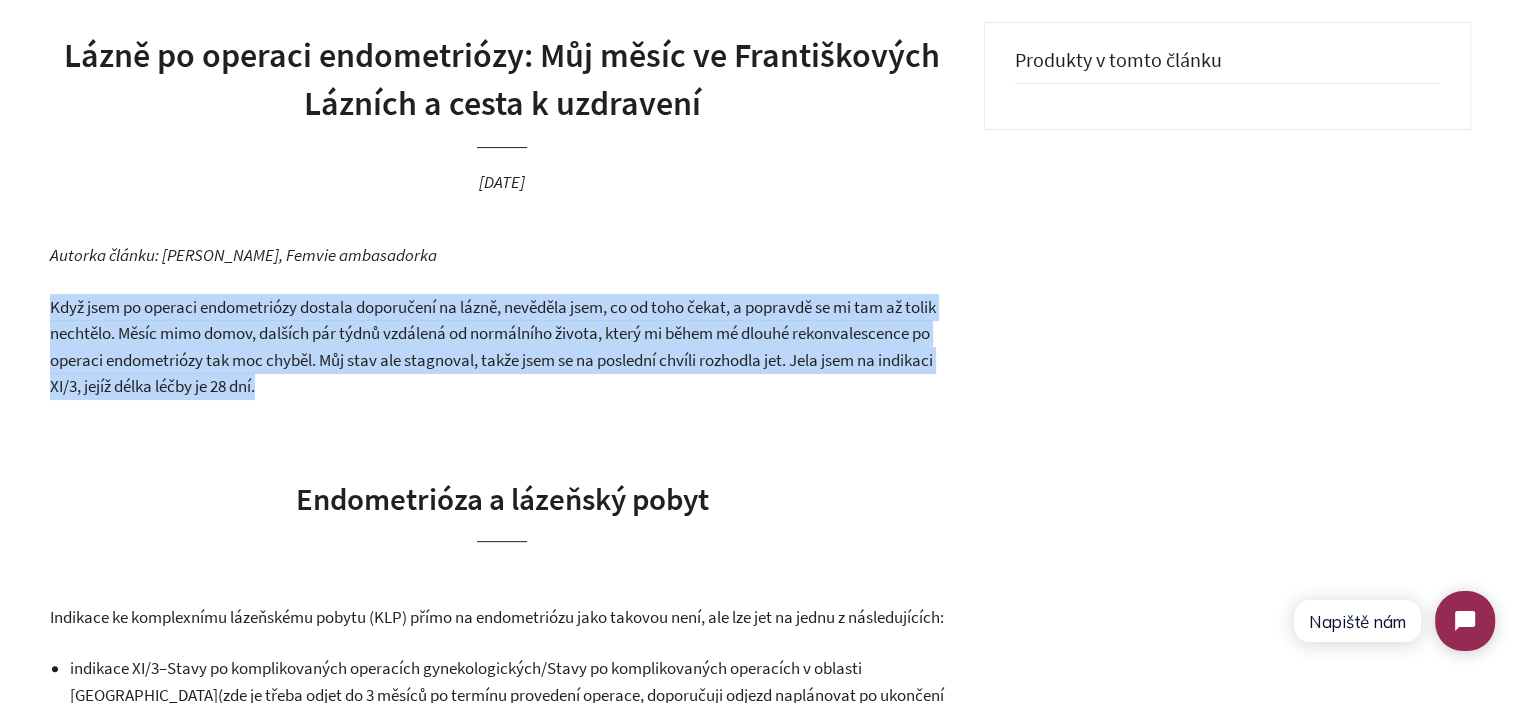 click on "Když jsem po operaci endometriózy dostala doporučení na lázně, nevěděla jsem, co od toho čekat, a popravdě se mi tam až tolik nechtělo. Měsíc mimo domov, dalších pár týdnů vzdálená od normálního života, který mi během mé dlouhé rekonvalescence po operaci endometriózy tak moc chyběl. Můj stav ale stagnoval, takže jsem se na poslední chvíli rozhodla jet. Jela jsem na indikaci XI/3, jejíž délka léčby je 28 dní." at bounding box center [493, 347] 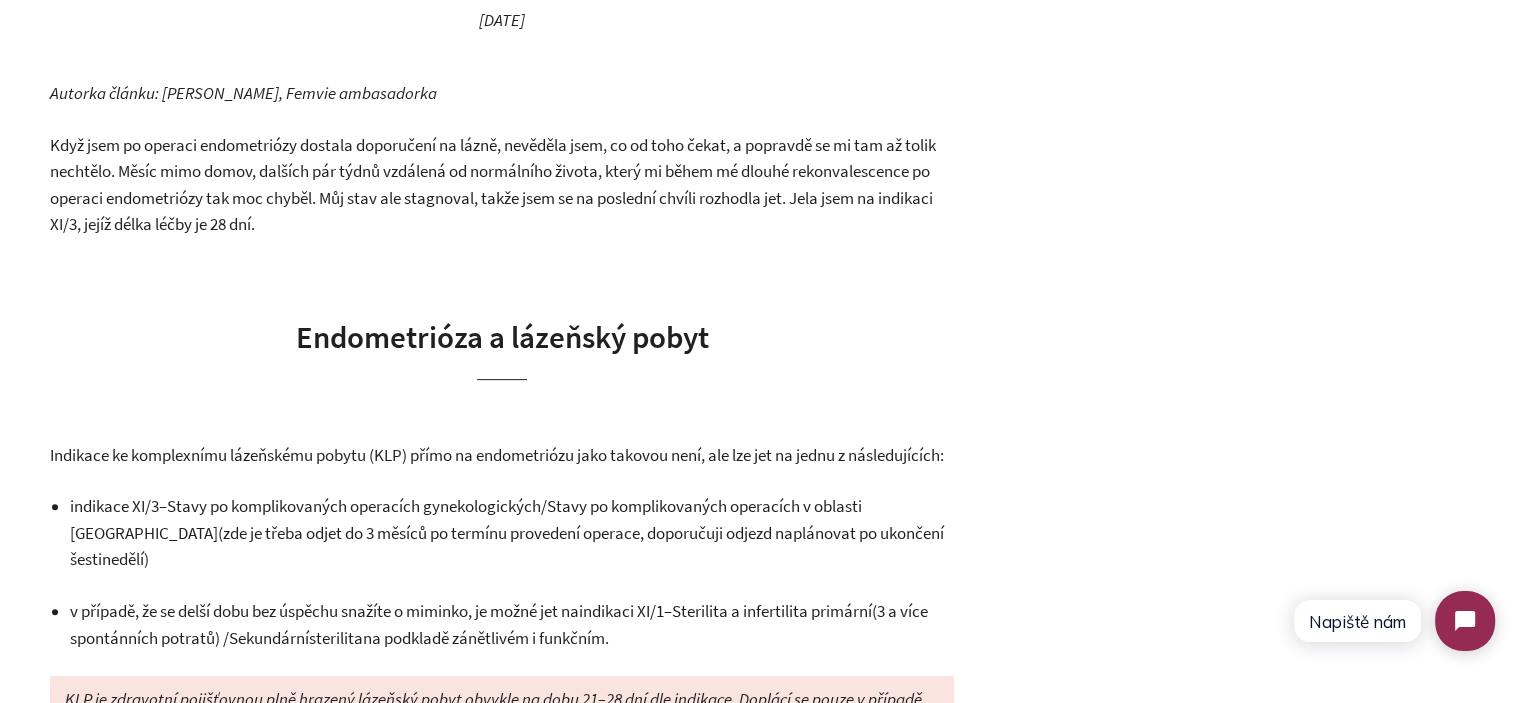 scroll, scrollTop: 700, scrollLeft: 0, axis: vertical 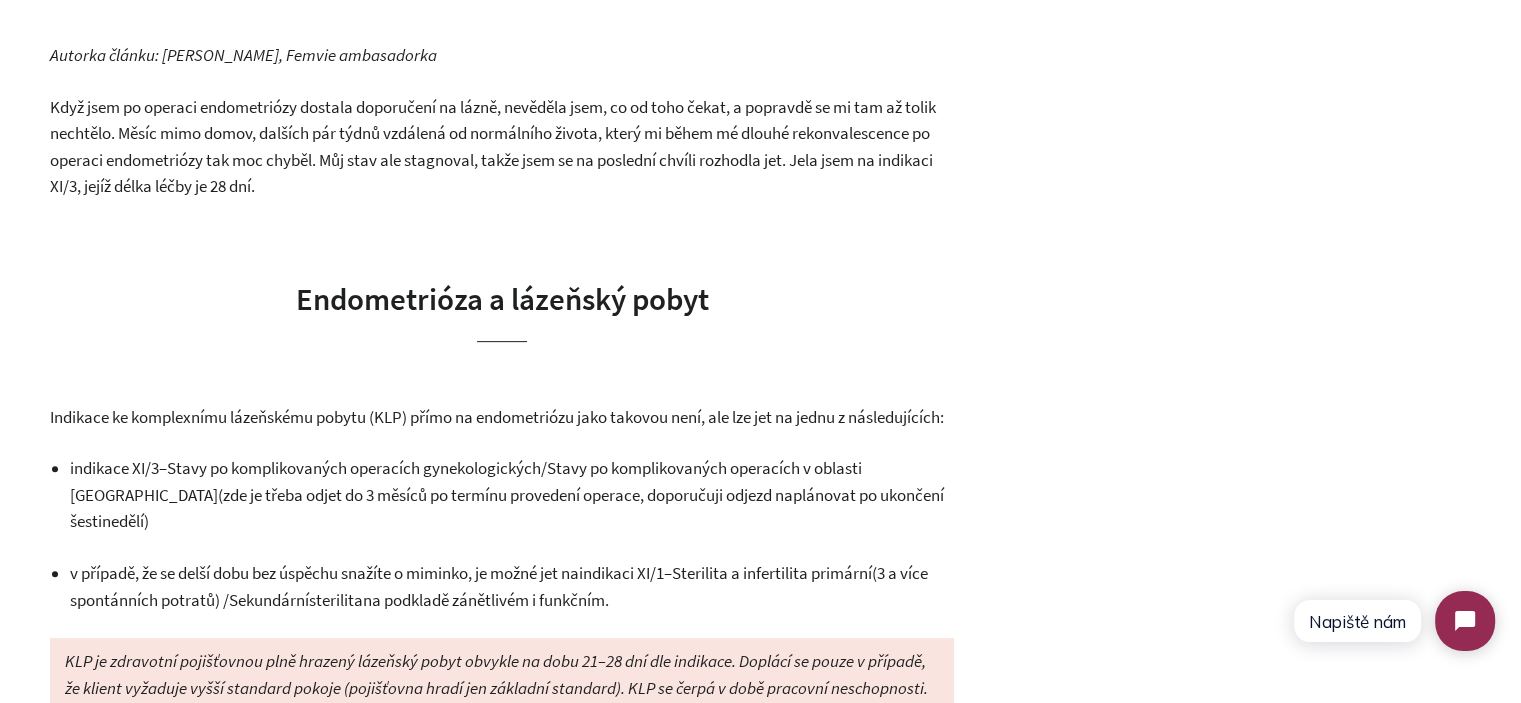 click on "Indikace ke komplexnímu lázeňskému pobytu (KLP) přímo na endometriózu jako takovou není, ale lze jet na jednu z následujících:" at bounding box center (497, 417) 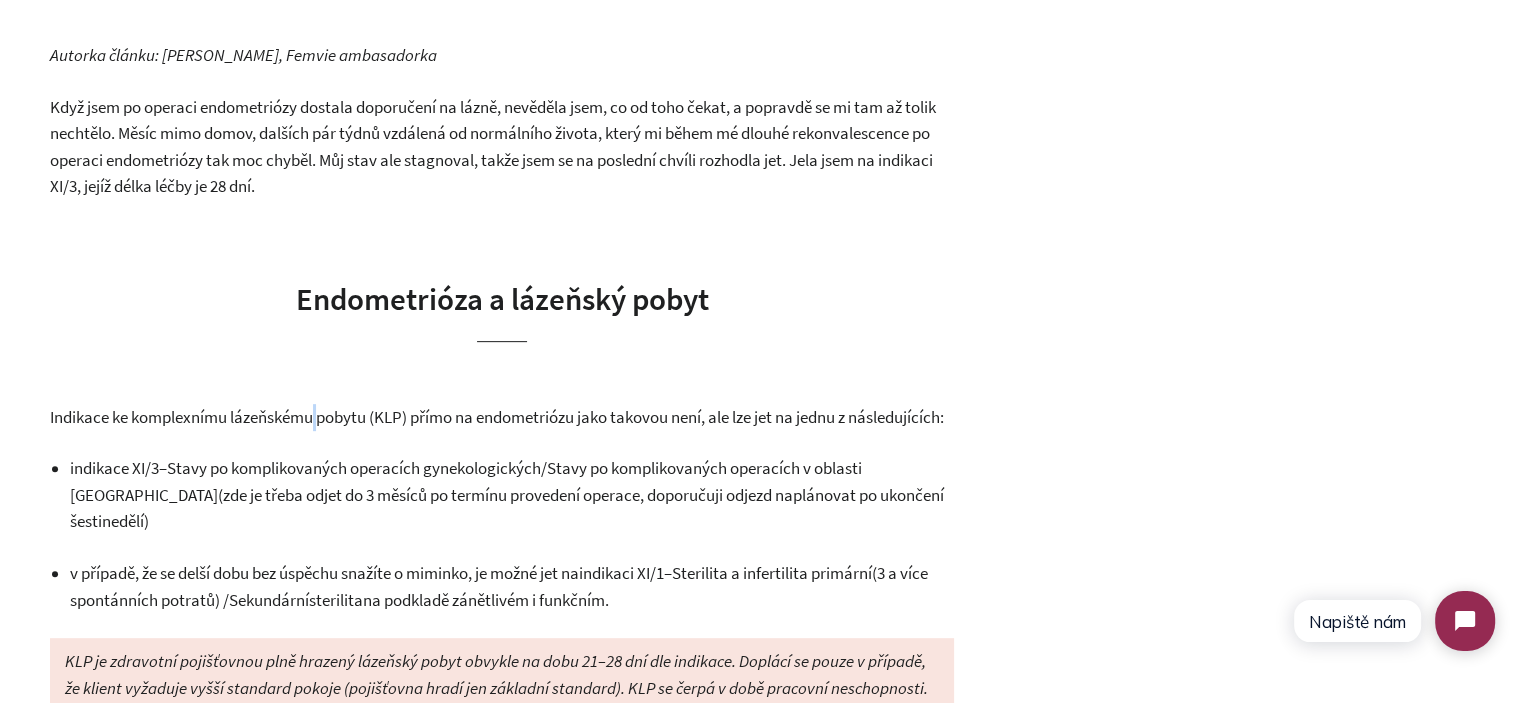 click on "Indikace ke komplexnímu lázeňskému pobytu (KLP) přímo na endometriózu jako takovou není, ale lze jet na jednu z následujících:" at bounding box center [497, 417] 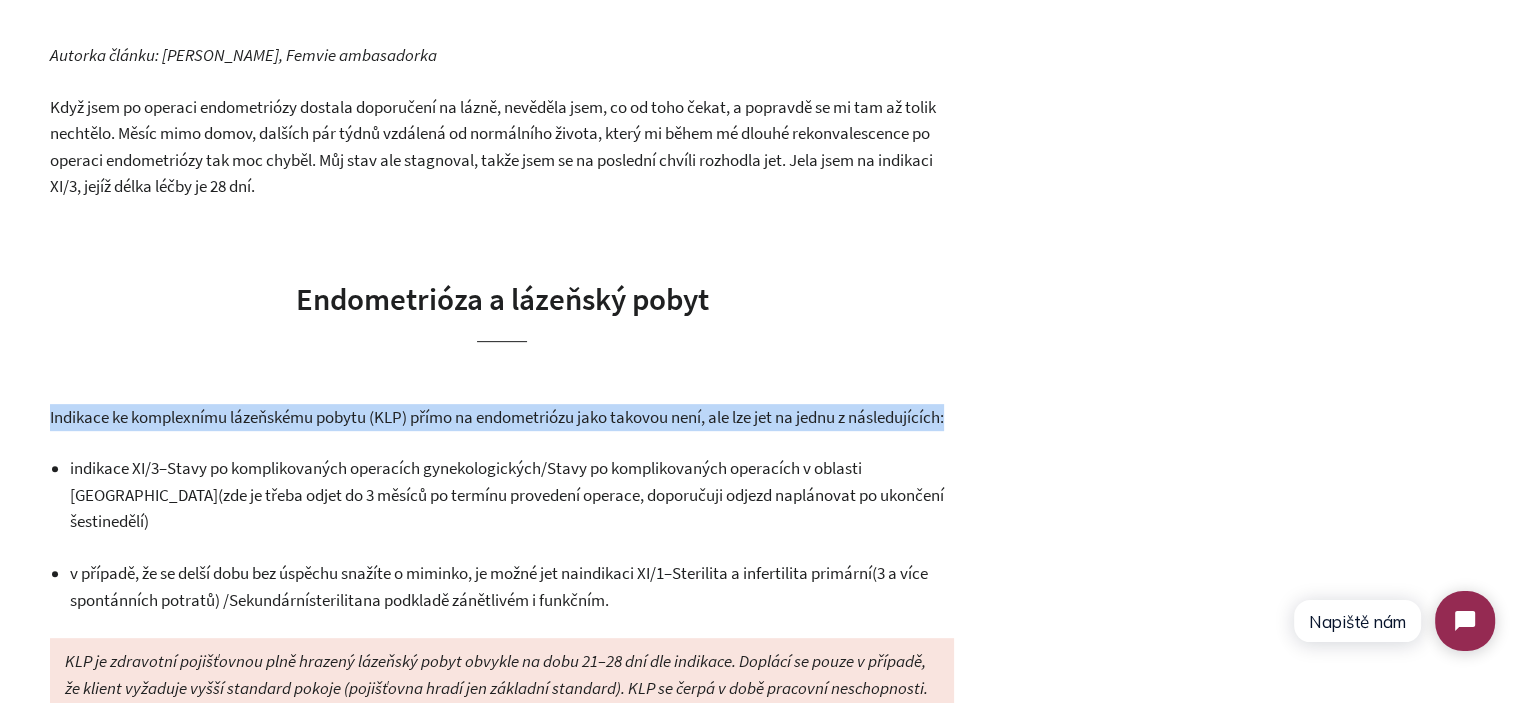 click on "Indikace ke komplexnímu lázeňskému pobytu (KLP) přímo na endometriózu jako takovou není, ale lze jet na jednu z následujících:" at bounding box center (497, 417) 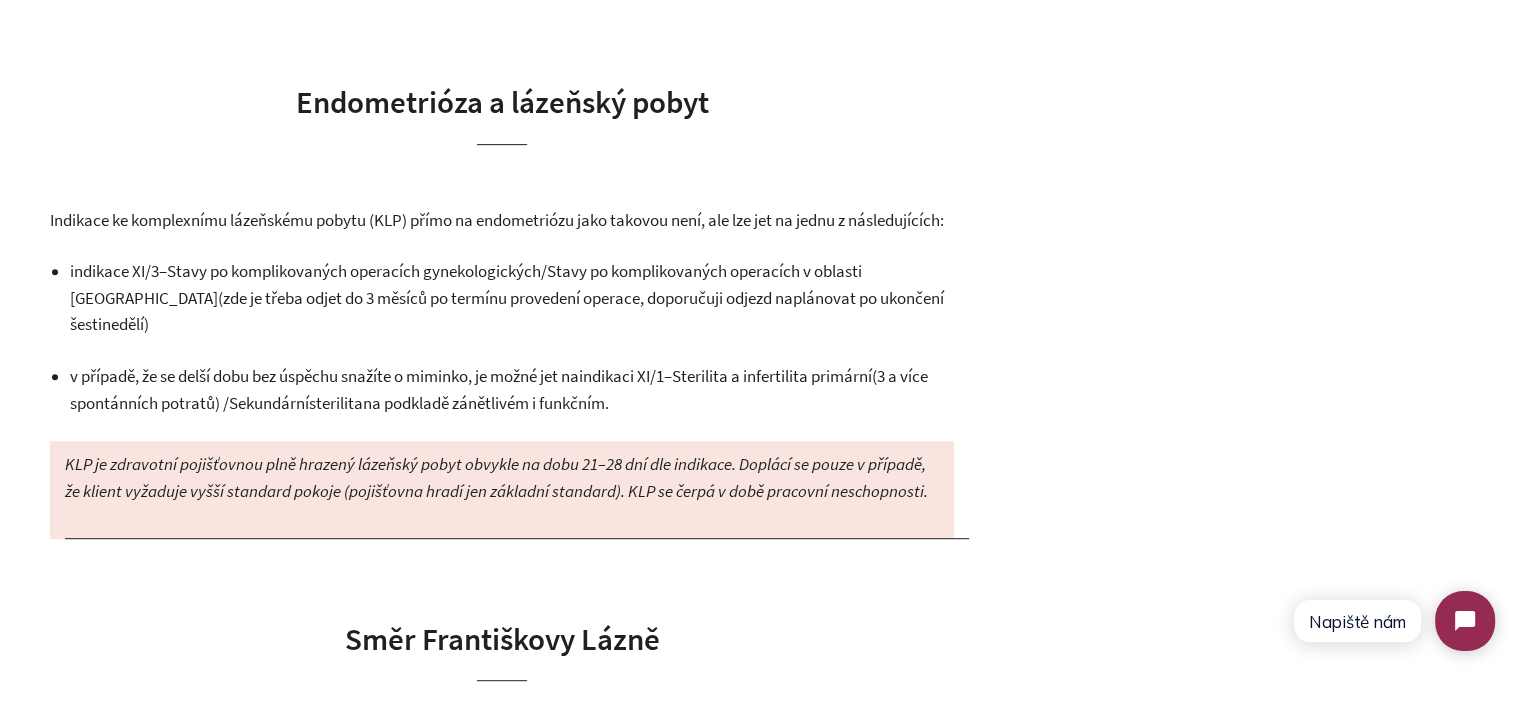 scroll, scrollTop: 900, scrollLeft: 0, axis: vertical 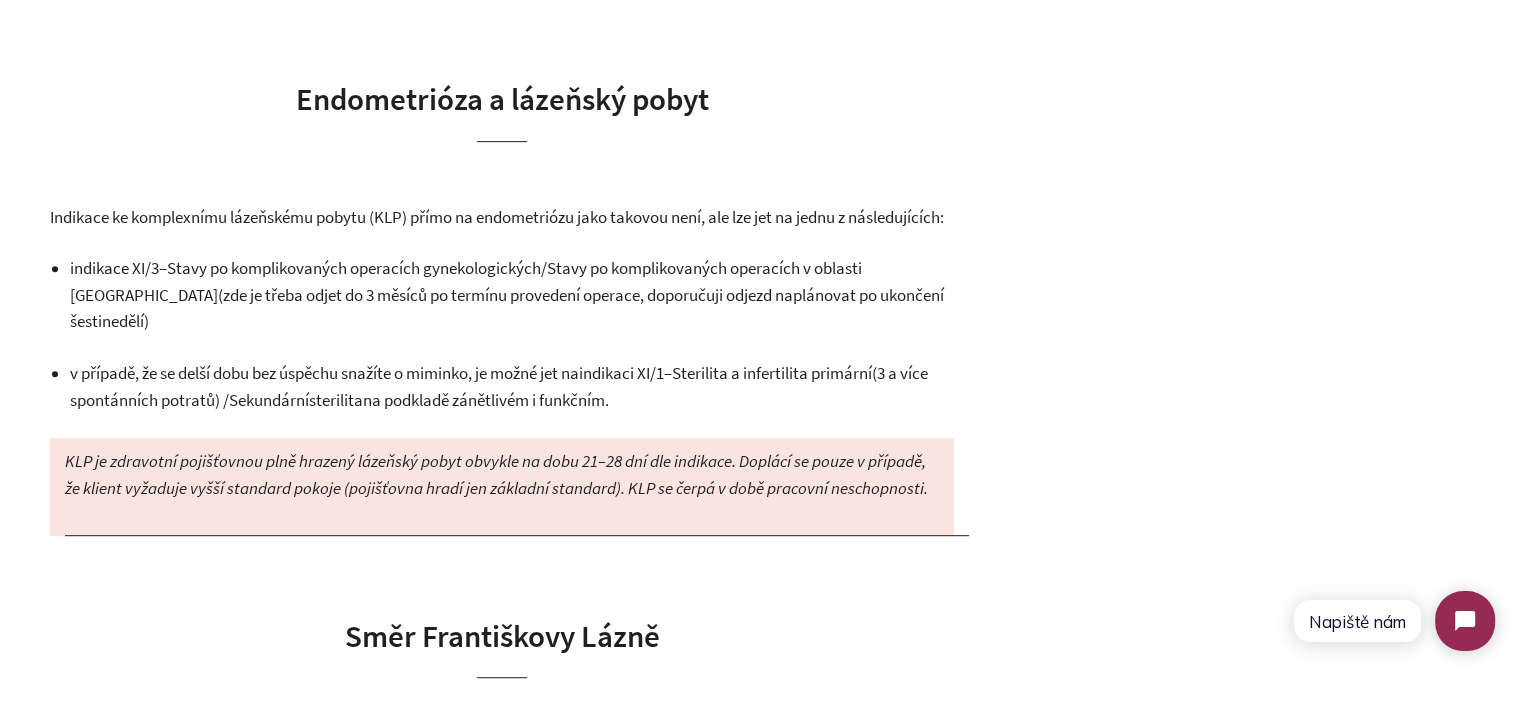 click on "(zde je třeba odjet do 3 měsíců po termínu provedení operace, doporučuji odjezd naplánovat po ukončení šestinedělí)" at bounding box center (507, 308) 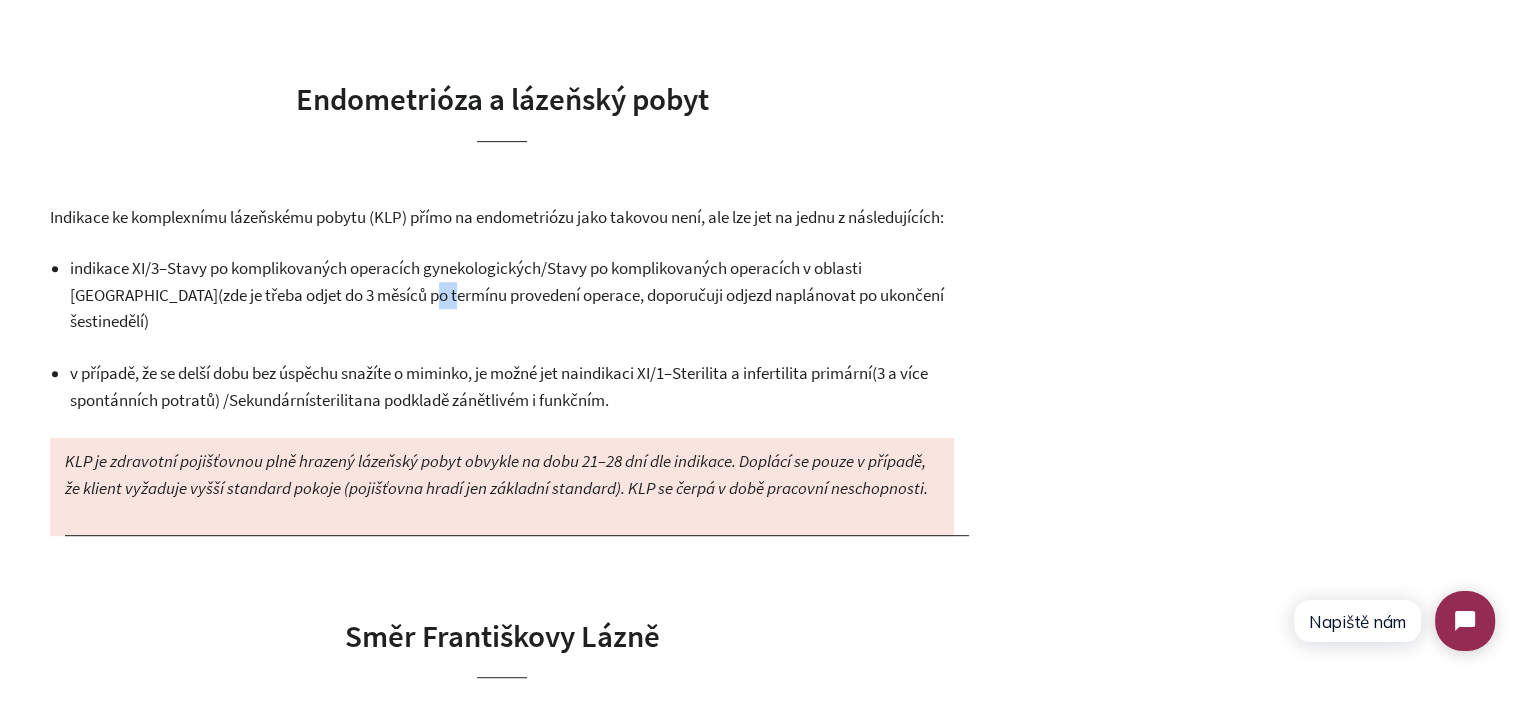 click on "(zde je třeba odjet do 3 měsíců po termínu provedení operace, doporučuji odjezd naplánovat po ukončení šestinedělí)" at bounding box center [507, 308] 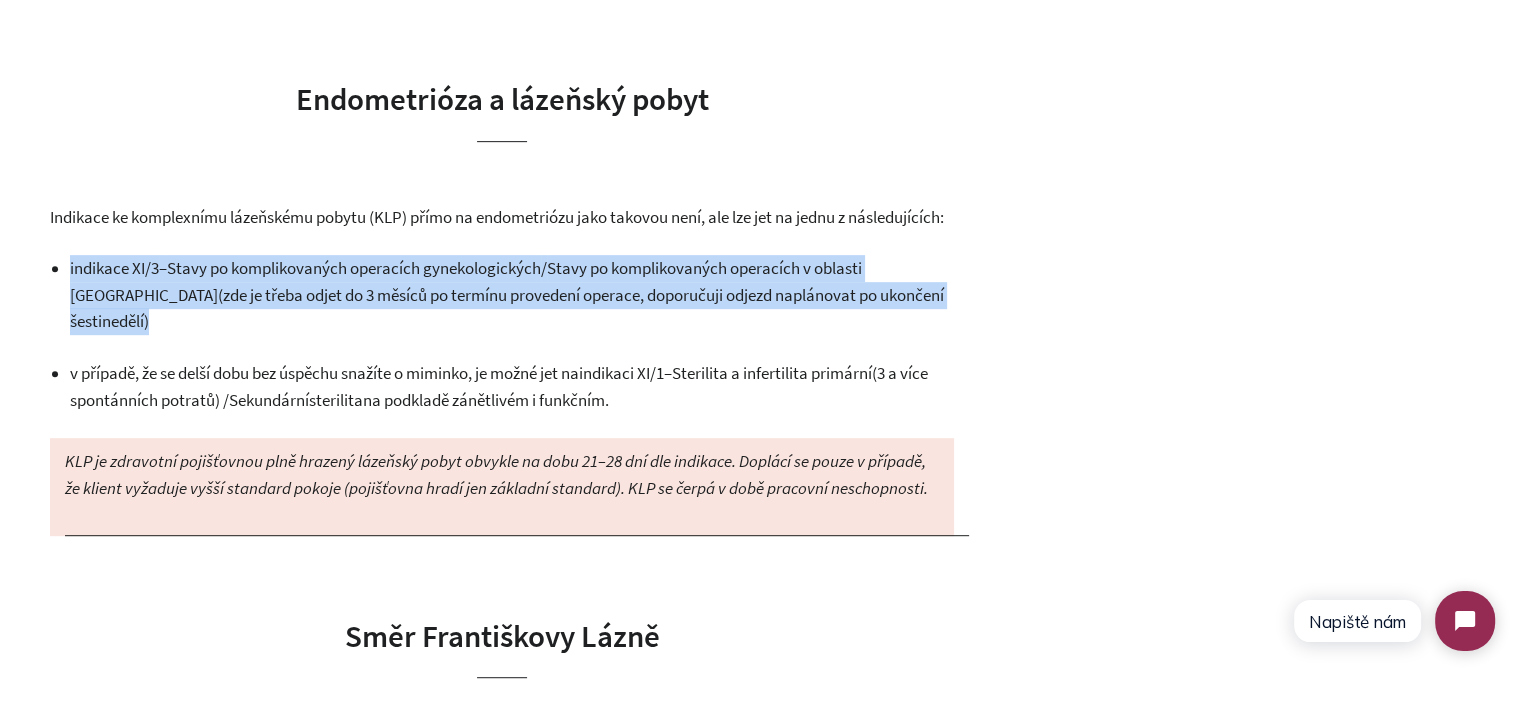click on "(zde je třeba odjet do 3 měsíců po termínu provedení operace, doporučuji odjezd naplánovat po ukončení šestinedělí)" at bounding box center [507, 308] 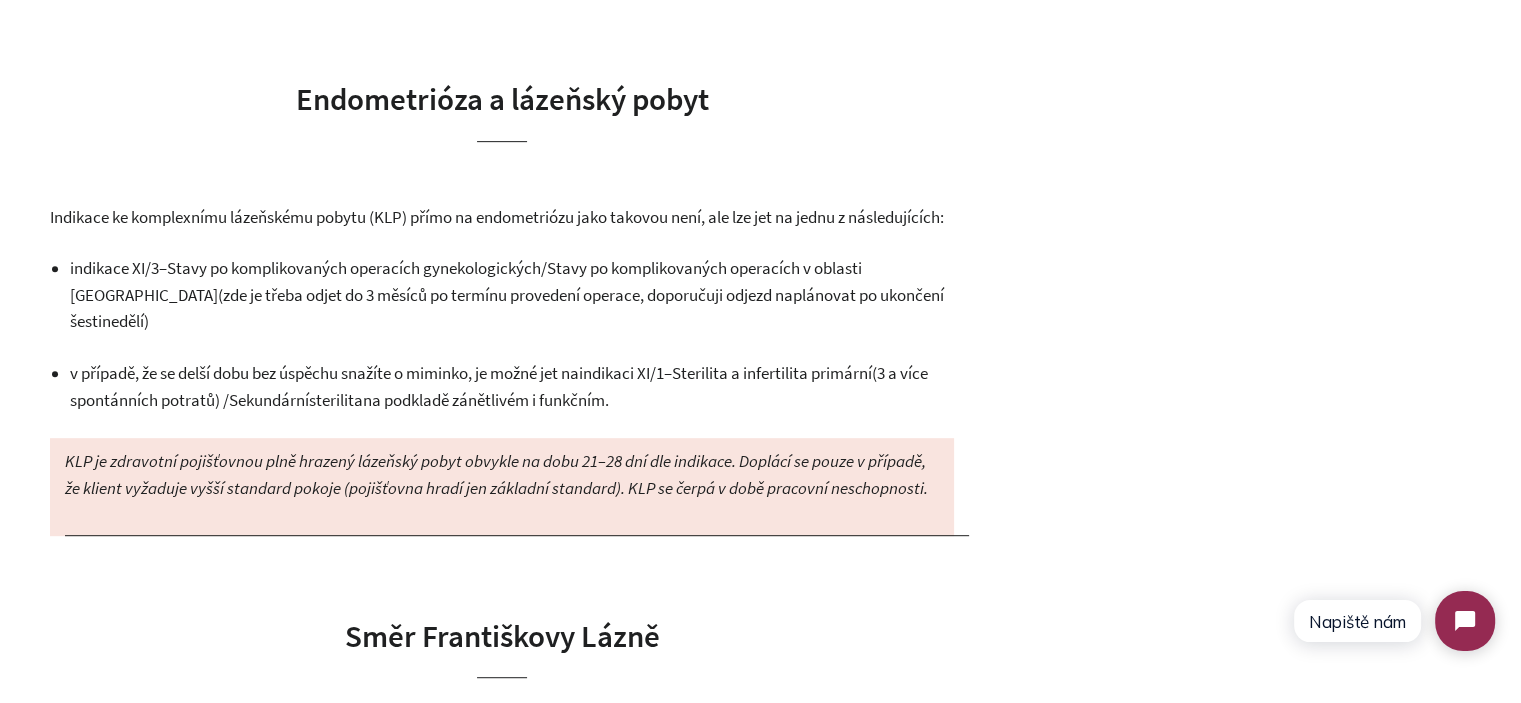 click on "v případě, že se delší dobu bez úspěchu snažíte o miminko, je možné jet na" at bounding box center (324, 373) 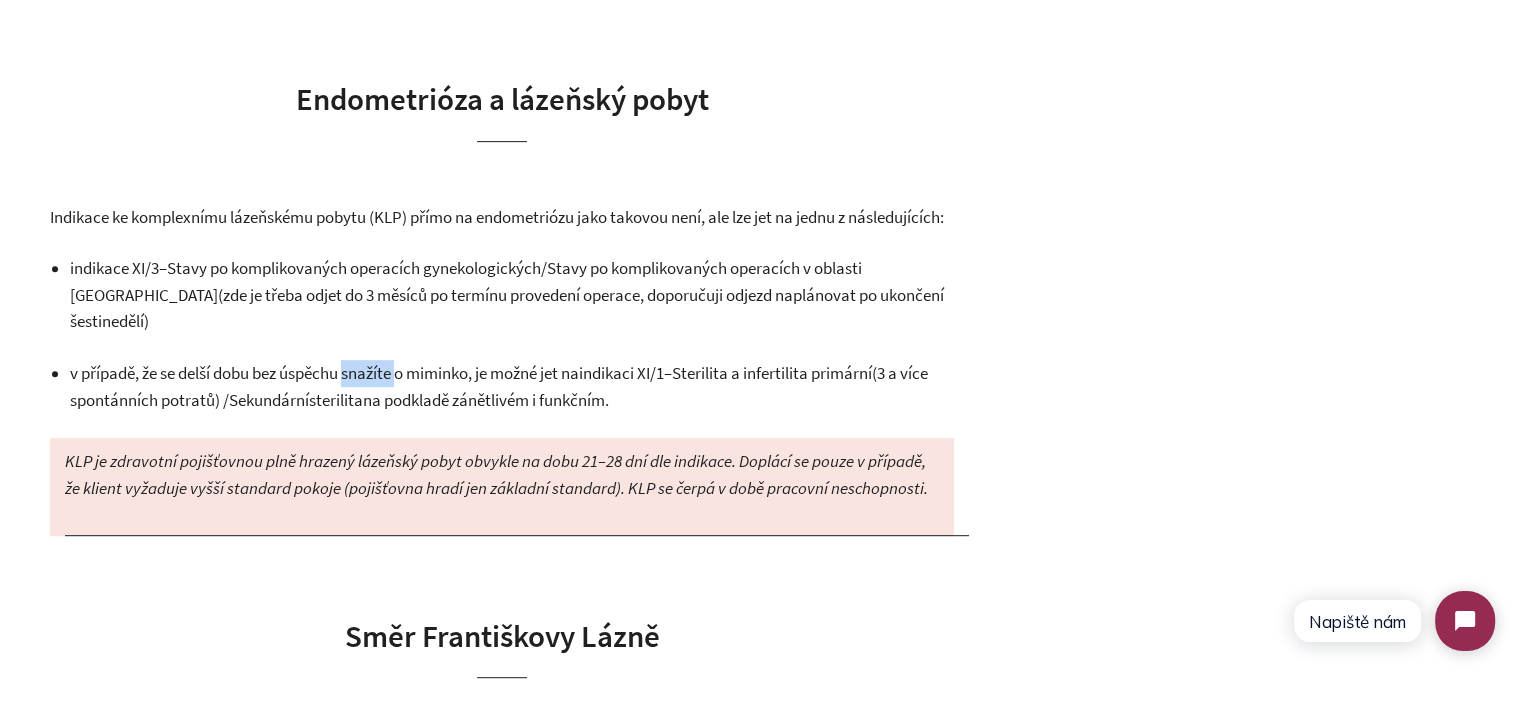 click on "v případě, že se delší dobu bez úspěchu snažíte o miminko, je možné jet na" at bounding box center [324, 373] 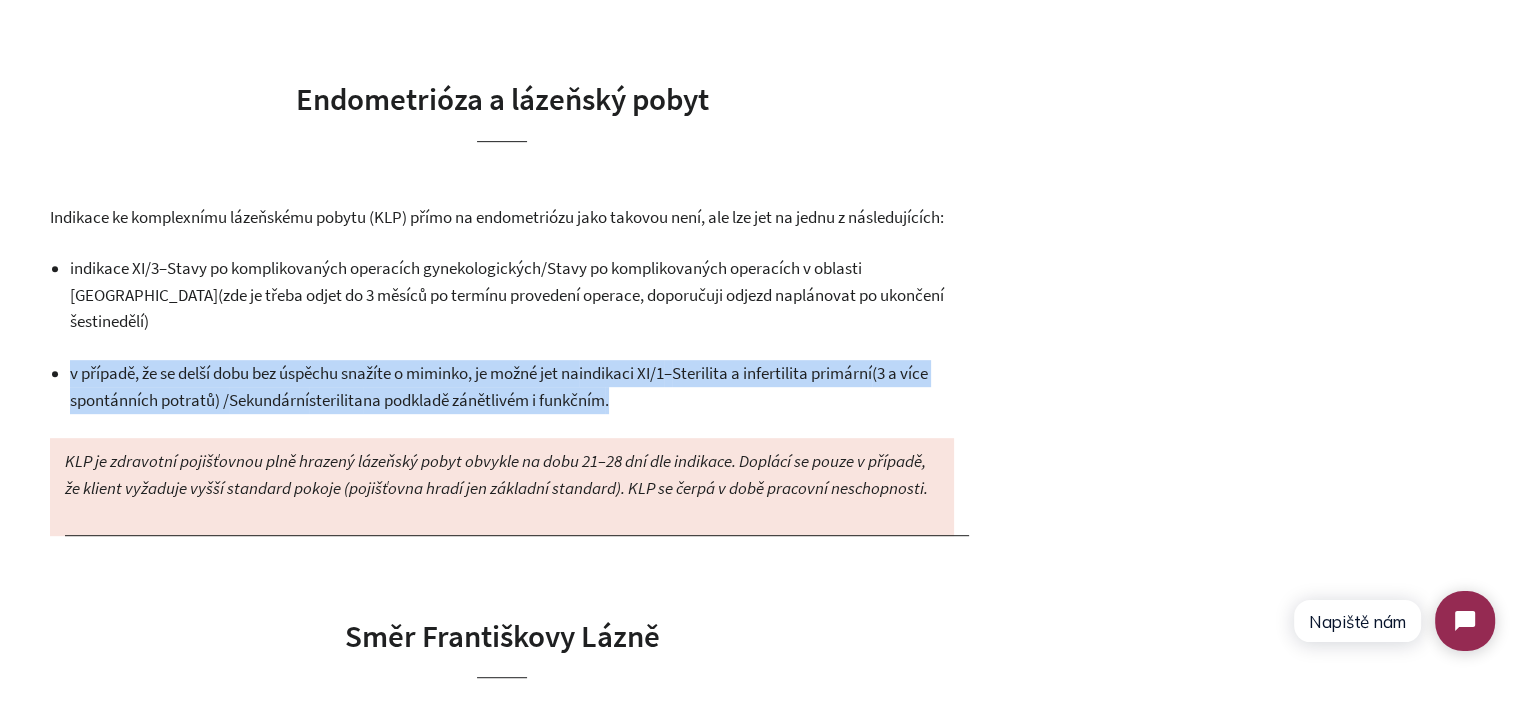 click on "v případě, že se delší dobu bez úspěchu snažíte o miminko, je možné jet na" at bounding box center [324, 373] 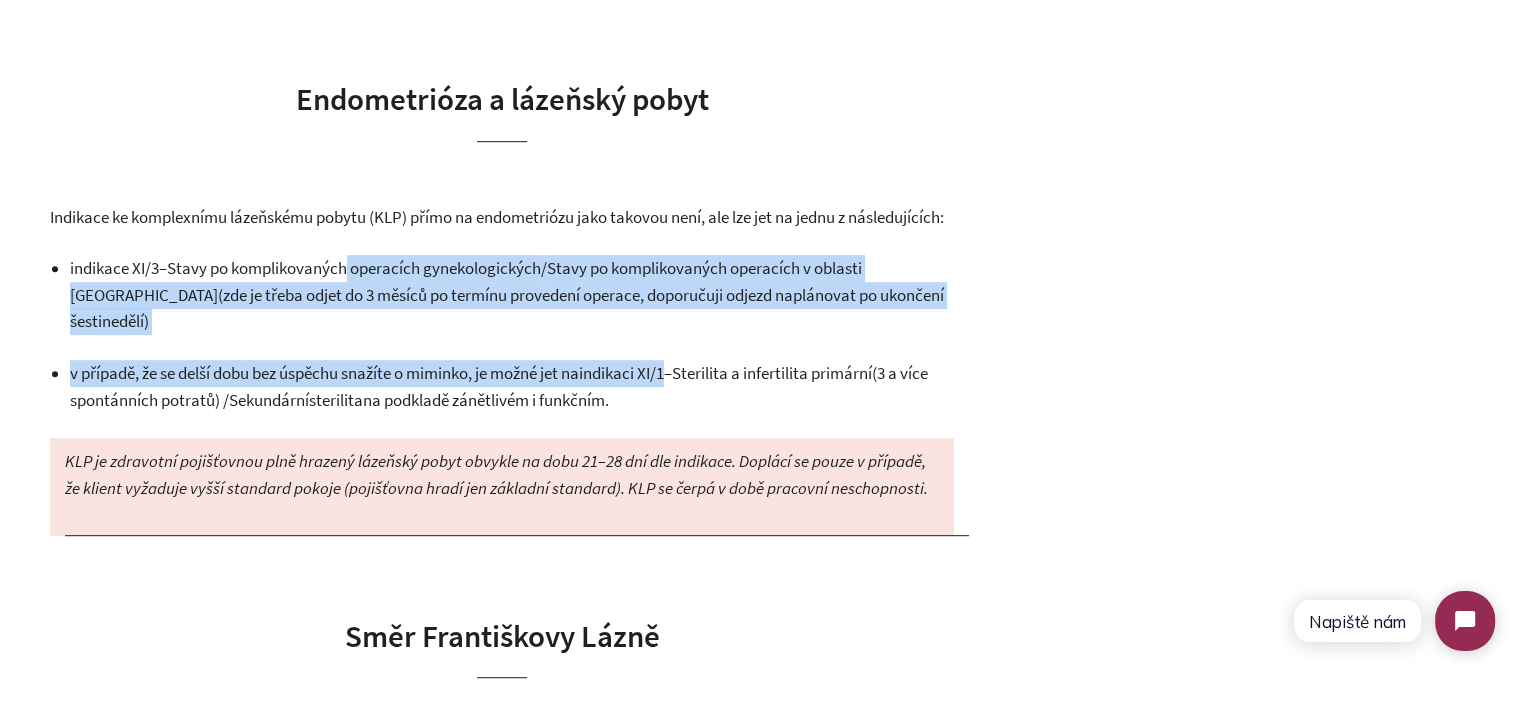 drag, startPoint x: 687, startPoint y: 386, endPoint x: 356, endPoint y: 283, distance: 346.65546 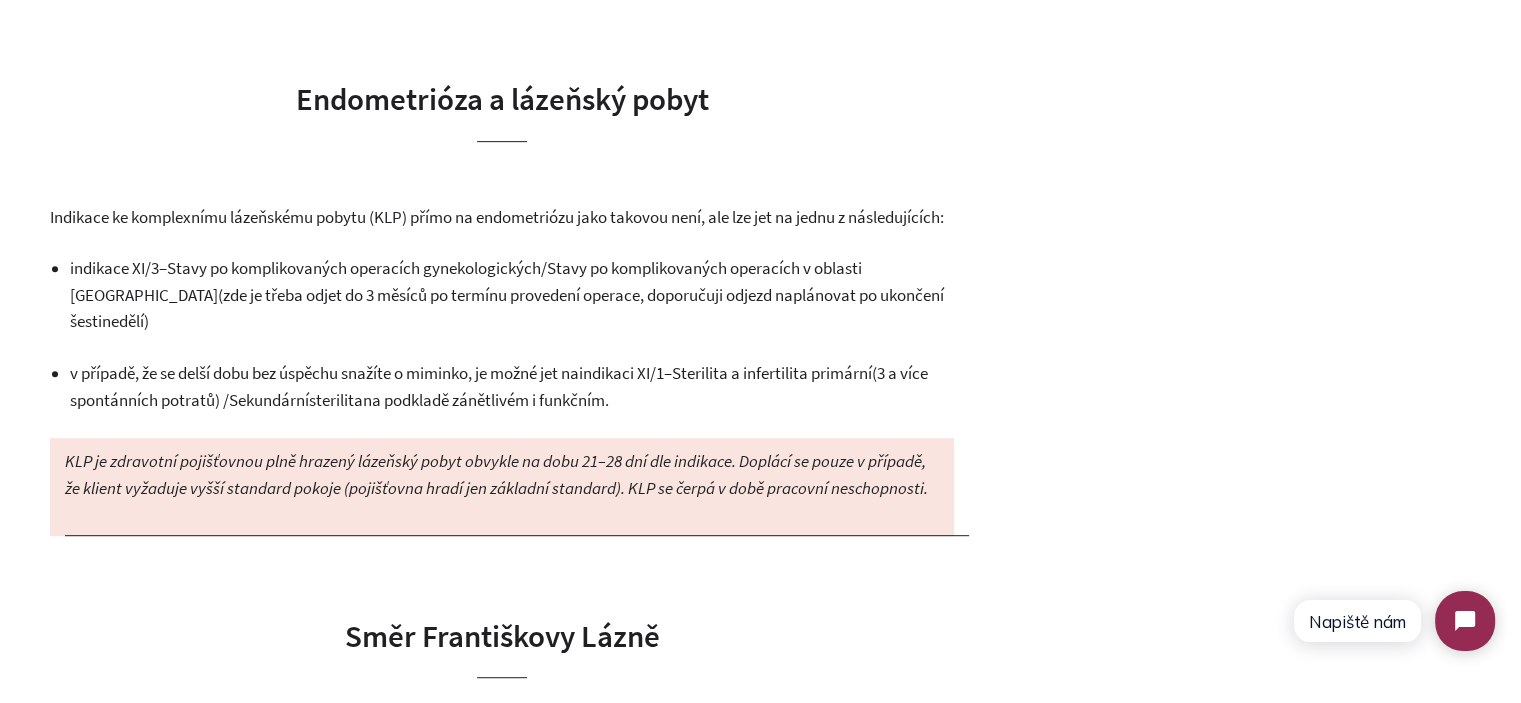 click on "(zde je třeba odjet do 3 měsíců po termínu provedení operace, doporučuji odjezd naplánovat po ukončení šestinedělí)" at bounding box center [507, 308] 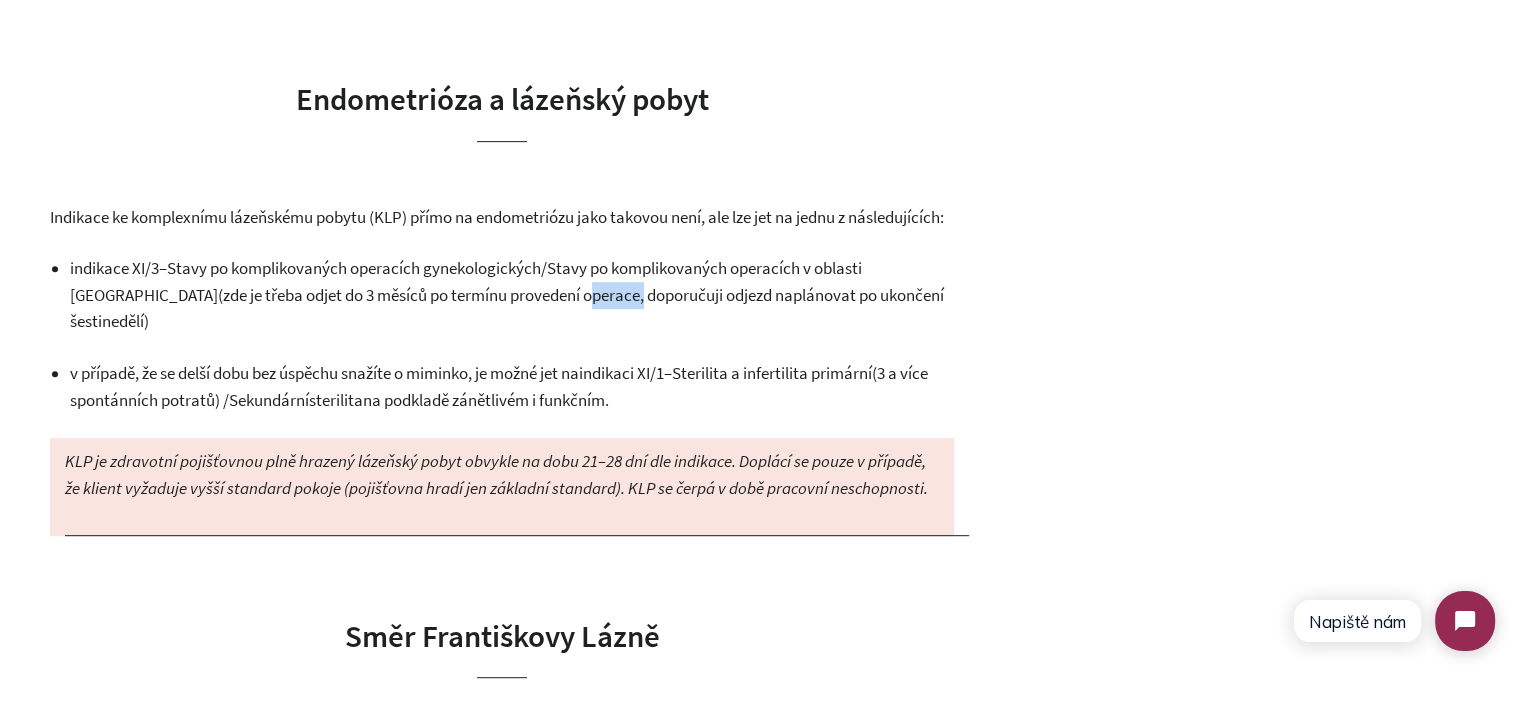 click on "(zde je třeba odjet do 3 měsíců po termínu provedení operace, doporučuji odjezd naplánovat po ukončení šestinedělí)" at bounding box center (507, 308) 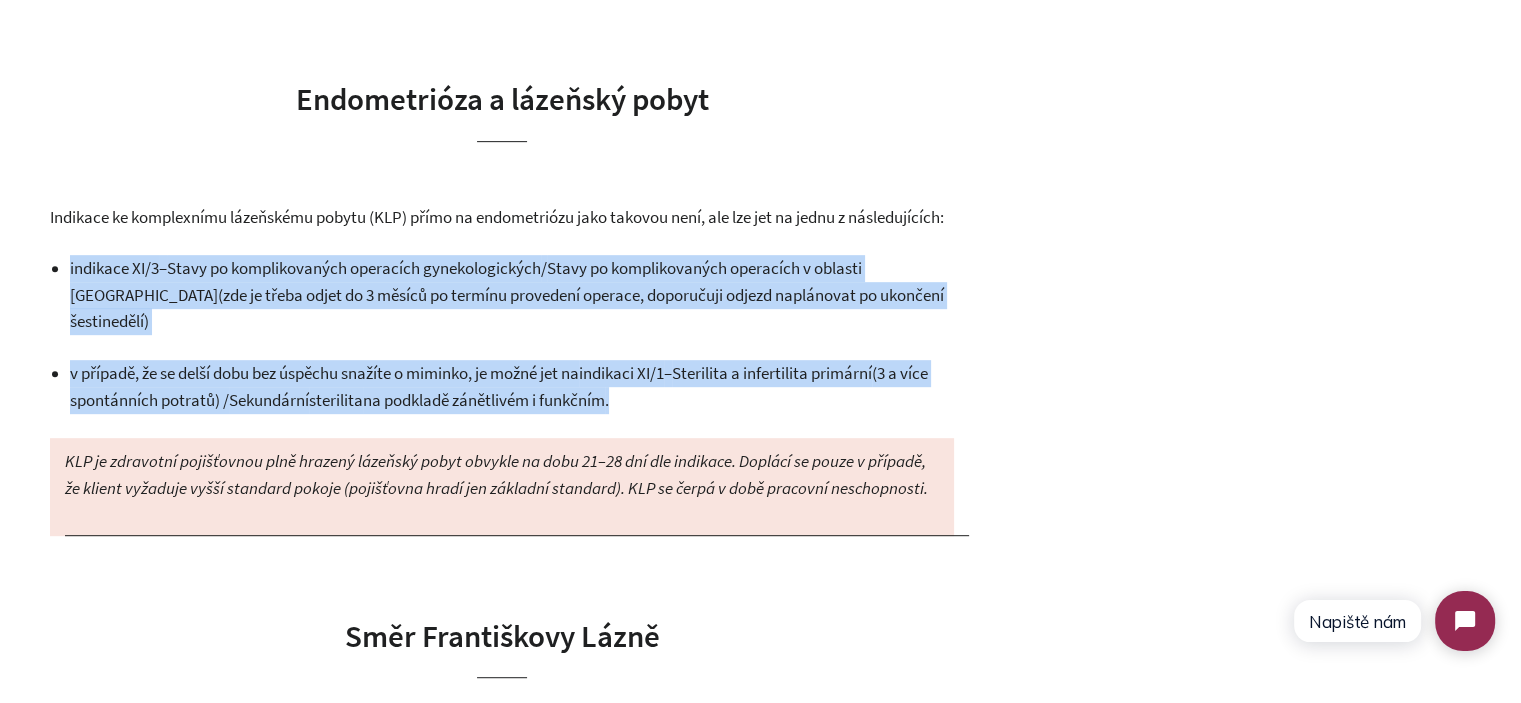 drag, startPoint x: 498, startPoint y: 323, endPoint x: 616, endPoint y: 392, distance: 136.69308 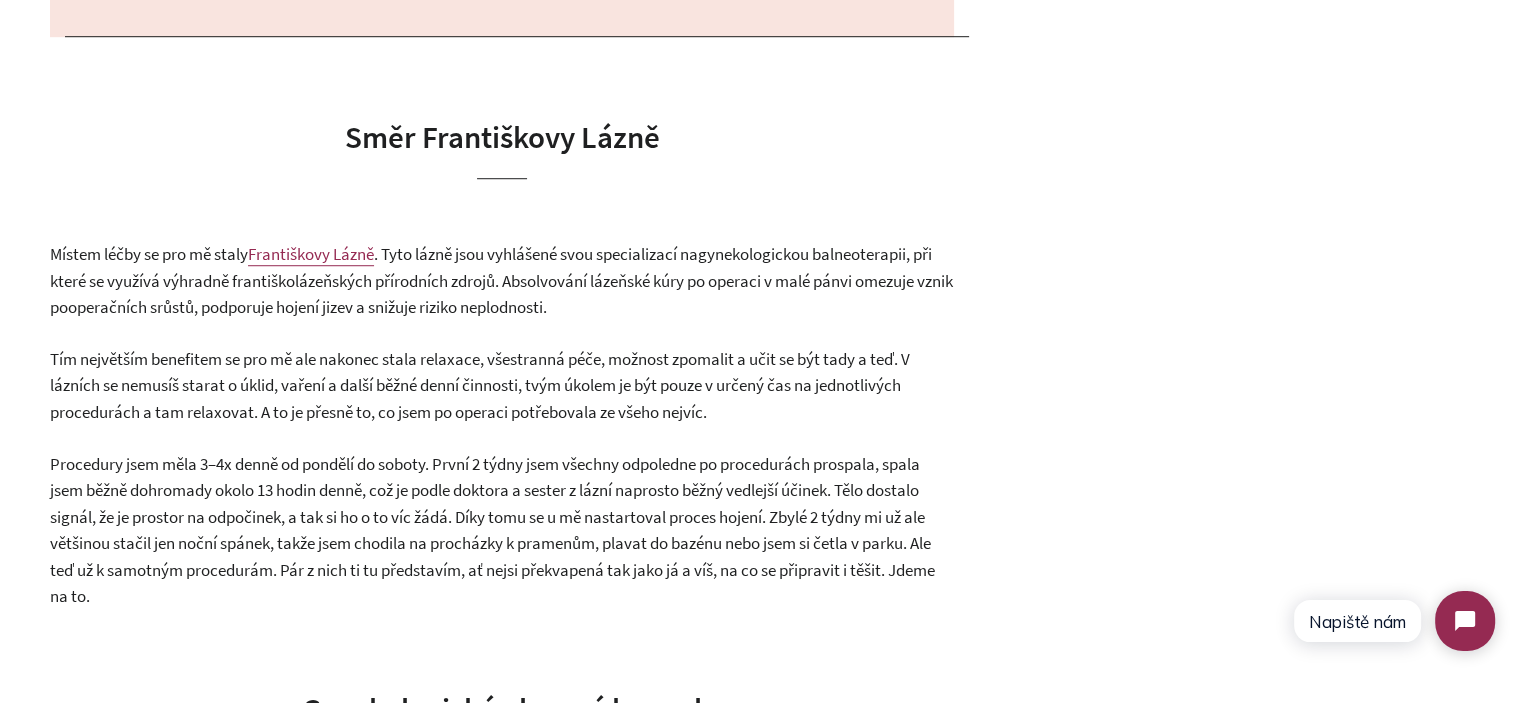 scroll, scrollTop: 1400, scrollLeft: 0, axis: vertical 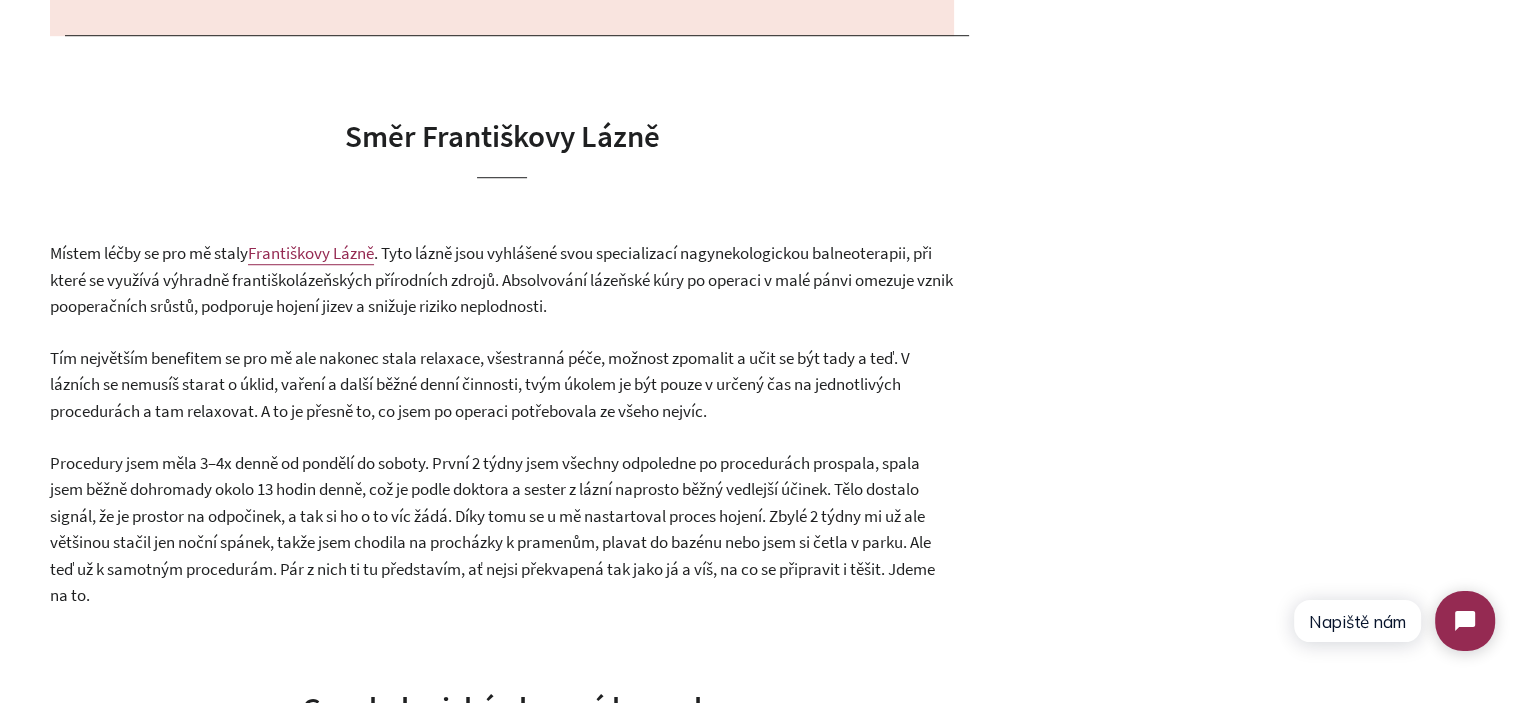 click on ", při které se využívá výhradně františkolázeňských přírodních zdrojů. Absolvování lázeňské kúry po operaci v malé pánvi omezuje vznik pooperačních srůstů, podporuje hojení jizev a snižuje riziko neplodnosti." at bounding box center (501, 279) 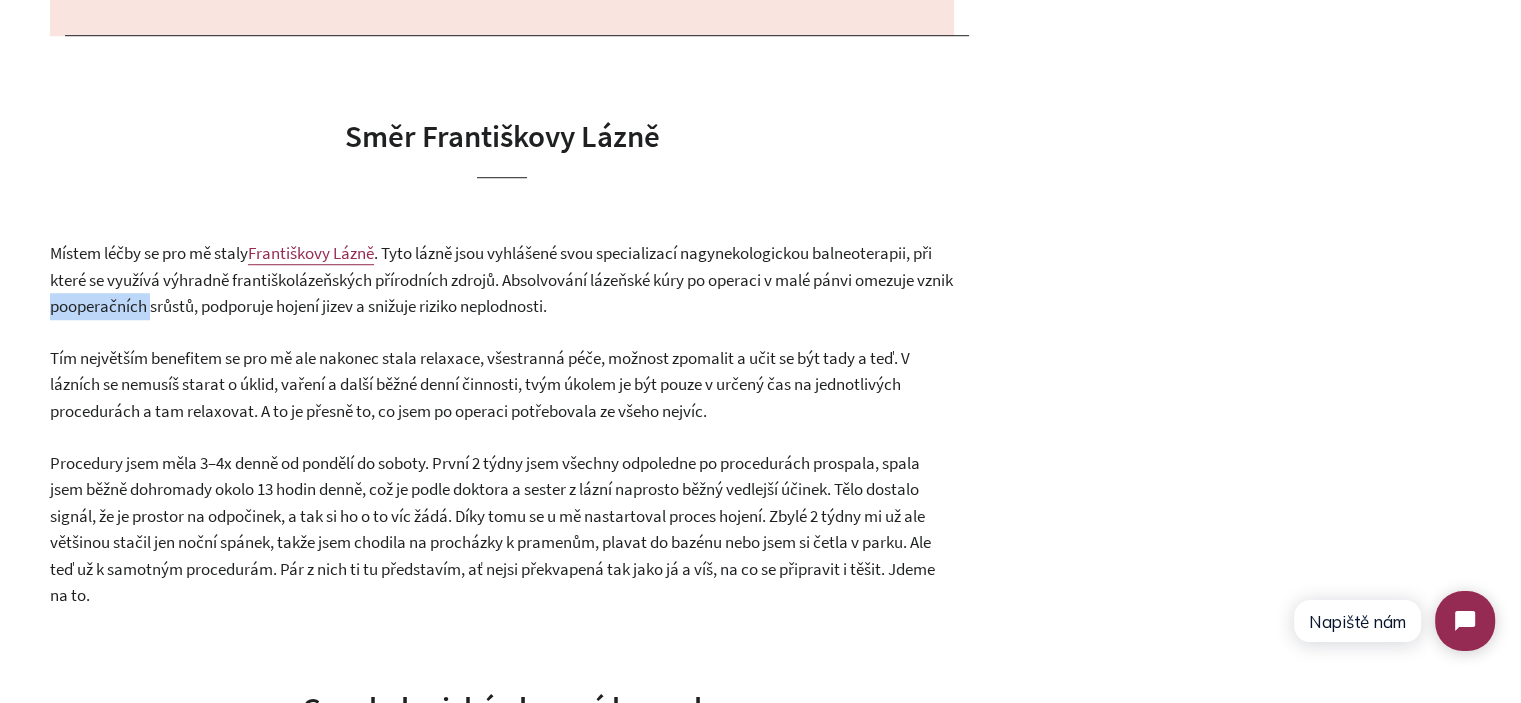 click on ", při které se využívá výhradně františkolázeňských přírodních zdrojů. Absolvování lázeňské kúry po operaci v malé pánvi omezuje vznik pooperačních srůstů, podporuje hojení jizev a snižuje riziko neplodnosti." at bounding box center [501, 279] 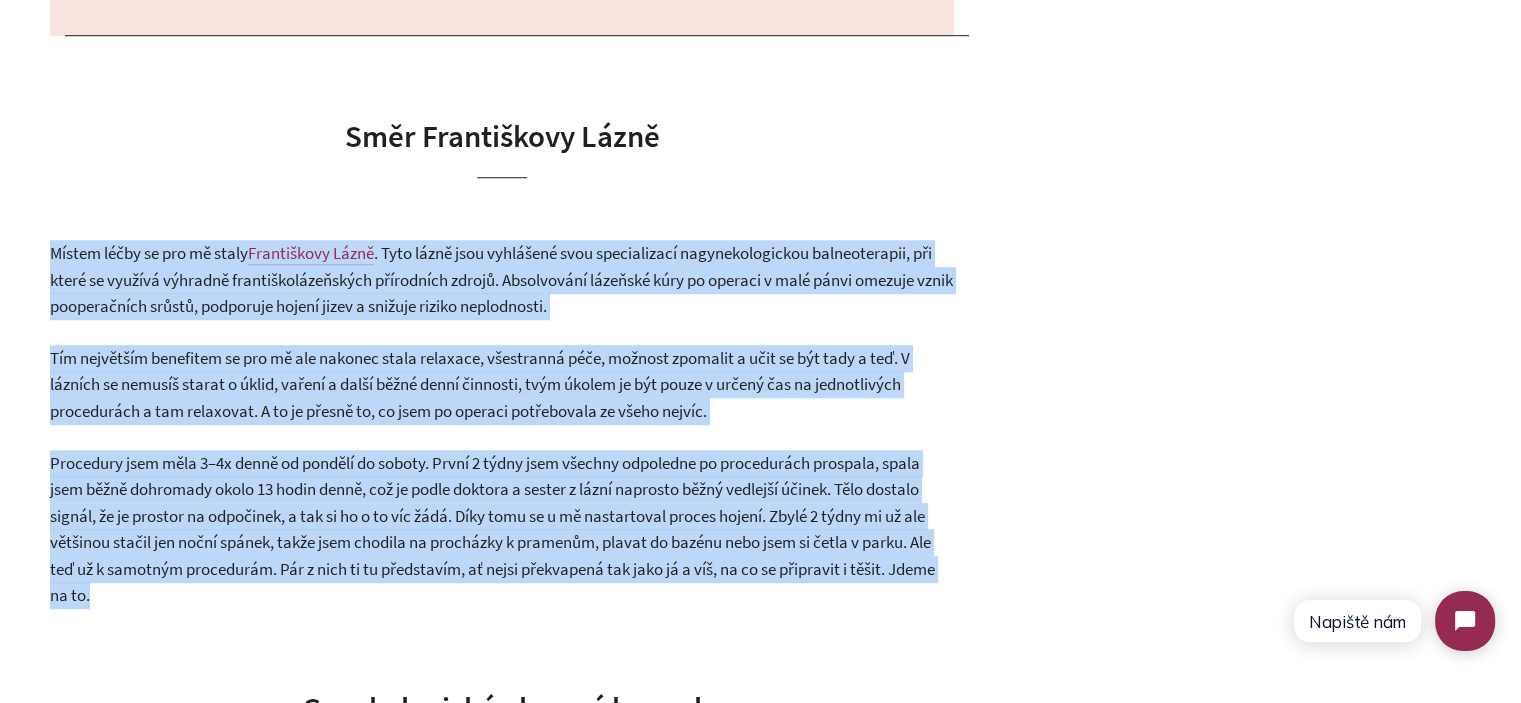 drag, startPoint x: 122, startPoint y: 305, endPoint x: 241, endPoint y: 538, distance: 261.62952 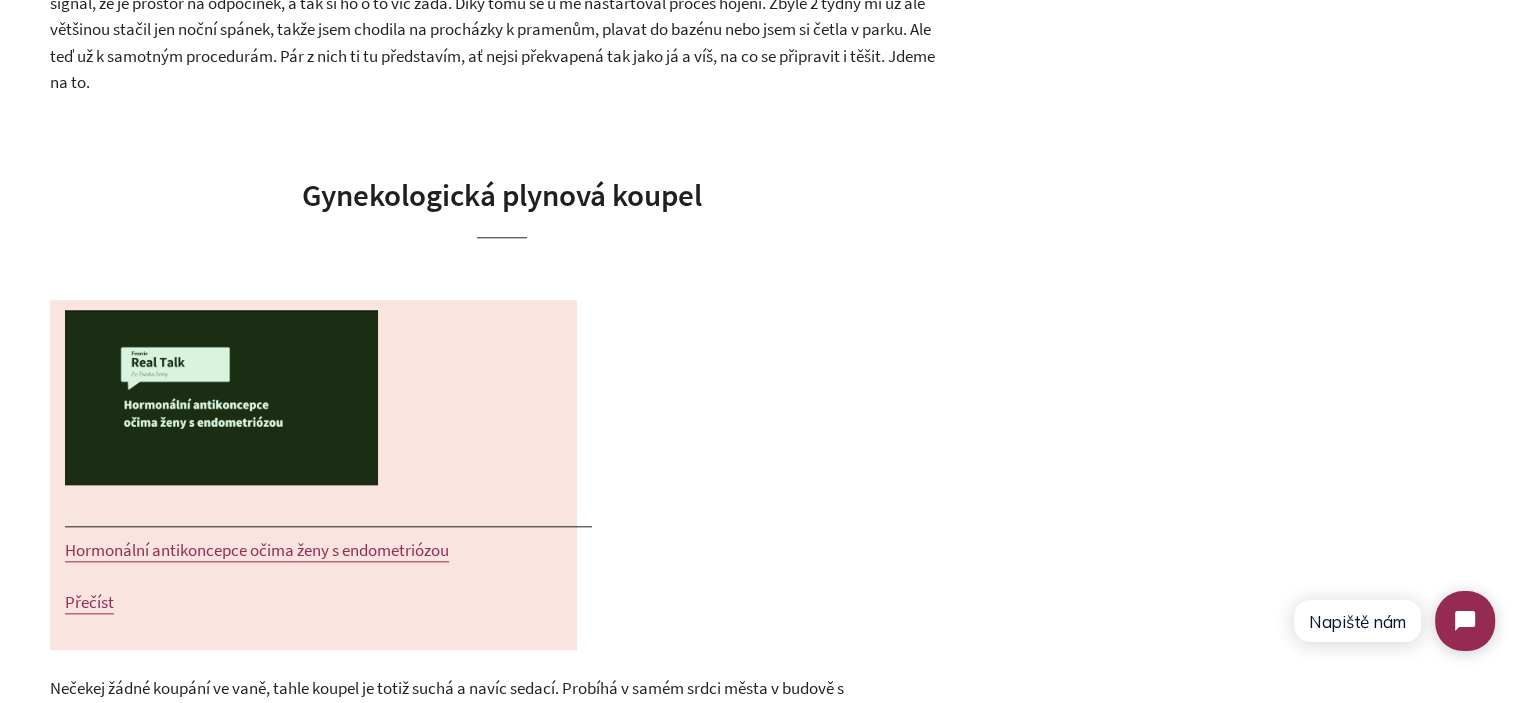 scroll, scrollTop: 2000, scrollLeft: 0, axis: vertical 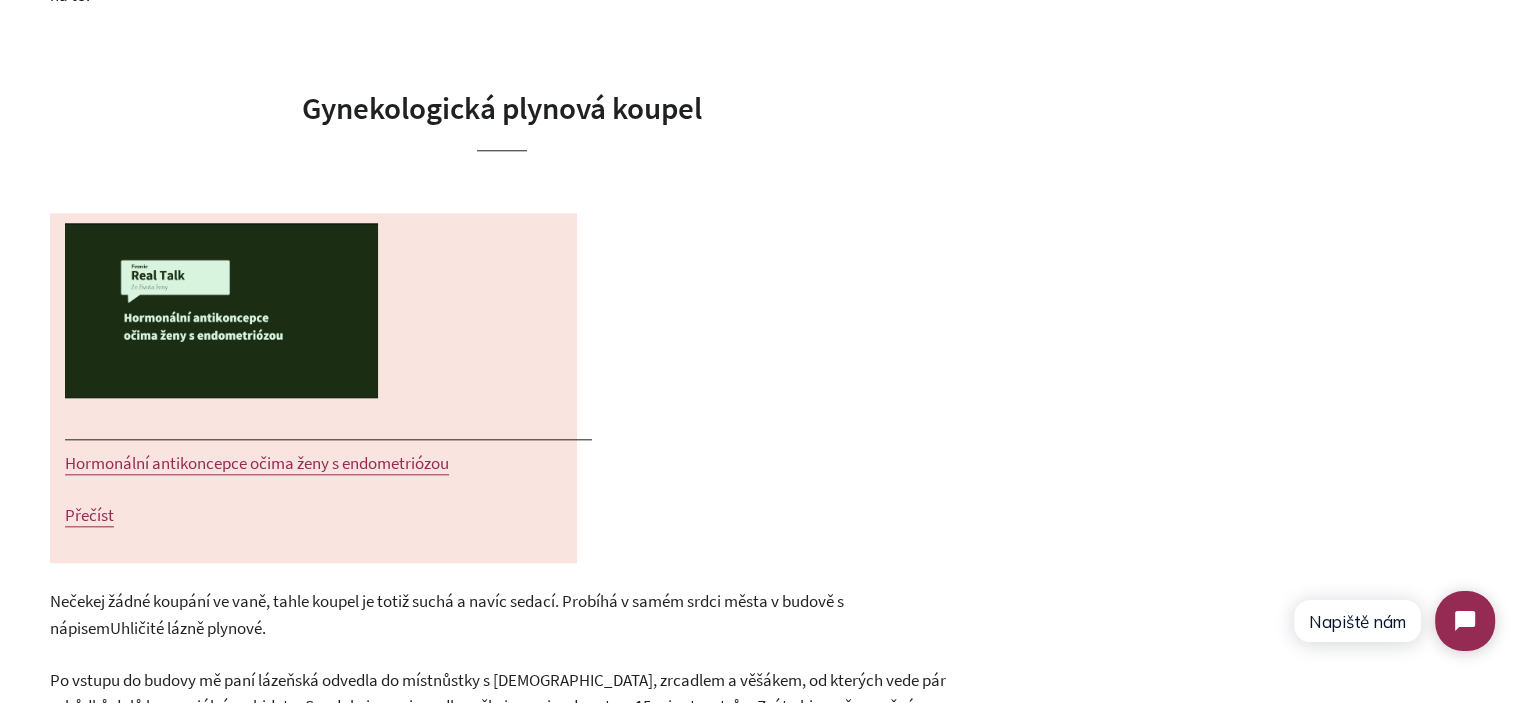 click on "Lázně po operaci endometriózy: Můj měsíc ve Františkových Lázních a cesta k uzdravení
[DATE]
Autorka článku: [PERSON_NAME], [PERSON_NAME] ambasadorka
Když jsem po operaci endometriózy dostala doporučení na lázně, nevěděla jsem, co od toho čekat, a popravdě se mi tam až tolik nechtělo. Měsíc mimo domov, dalších pár týdnů vzdálená od normálního života, který mi během mé dlouhé rekonvalescence po operaci endometriózy tak moc chyběl. Můj stav ale stagnoval, takže jsem se na poslední chvíli rozhodla jet. Jela jsem na indikaci XI/3, jejíž délka léčby je 28 dní.
Endometrióza a lázeňský pobyt
Indikace ke komplexnímu lázeňskému pobytu (KLP) přímo na endometriózu jako takovou není, ale lze jet na jednu z následujících:
indikace XI/3  –  Stavy po komplikovaných operacích gynekologických  /
indikaci XI/1  –  Sekundární" at bounding box center (760, 1359) 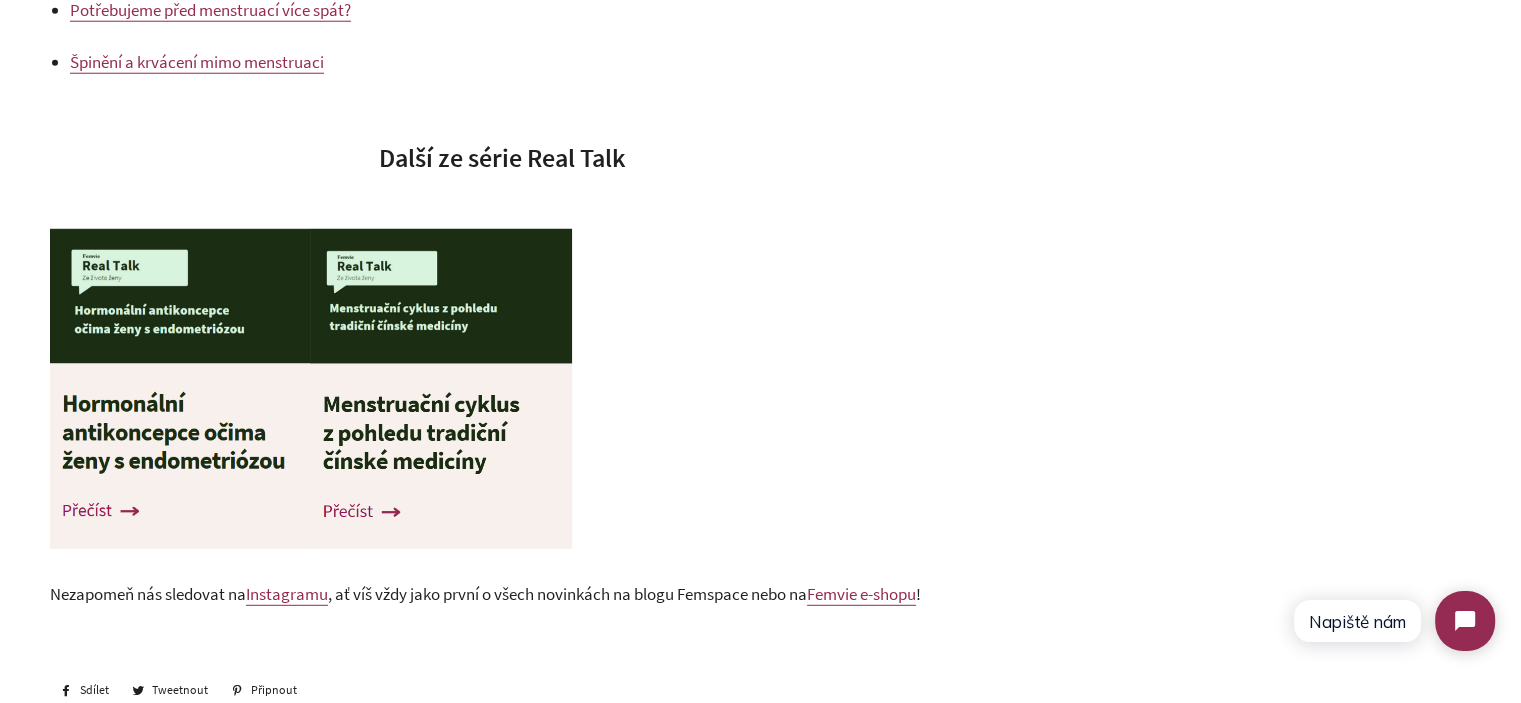 scroll, scrollTop: 5514, scrollLeft: 0, axis: vertical 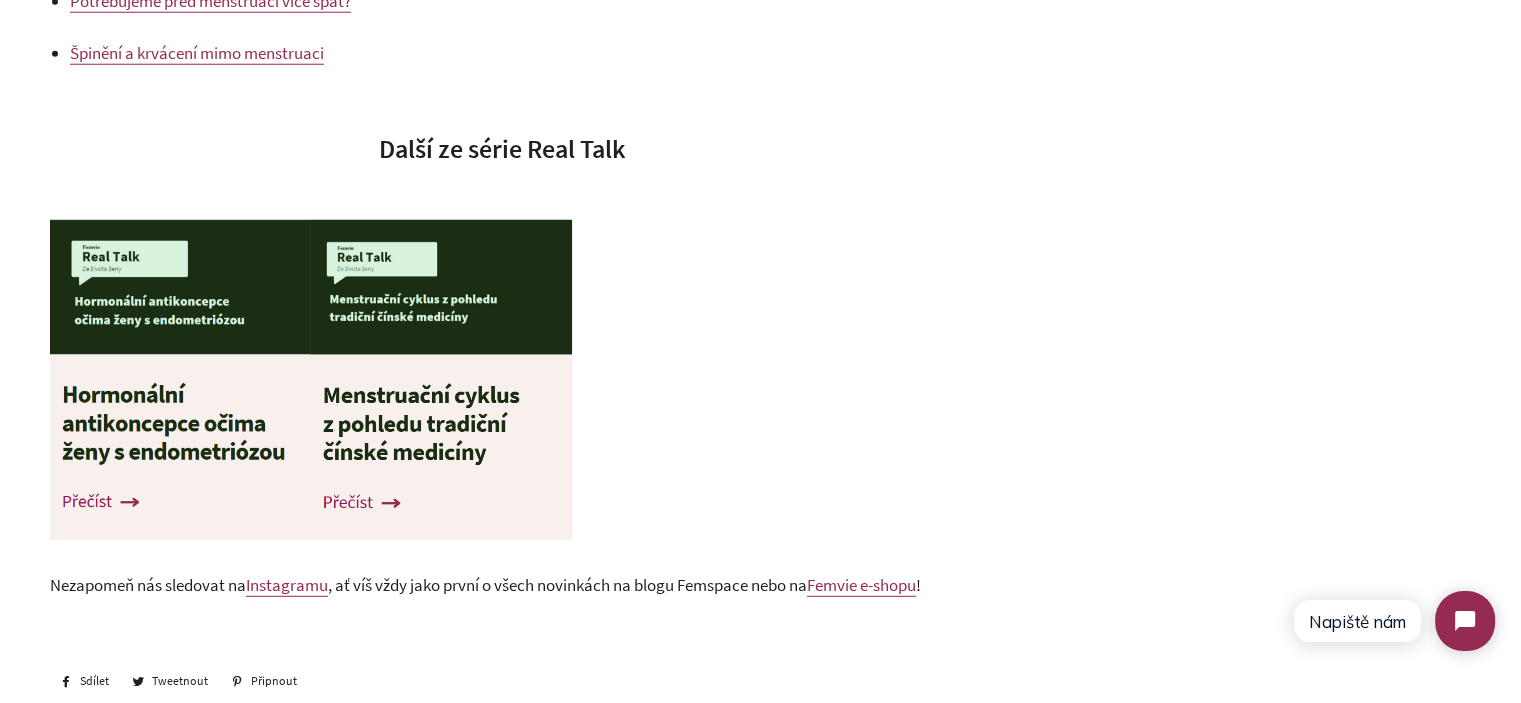 click at bounding box center [502, 384] 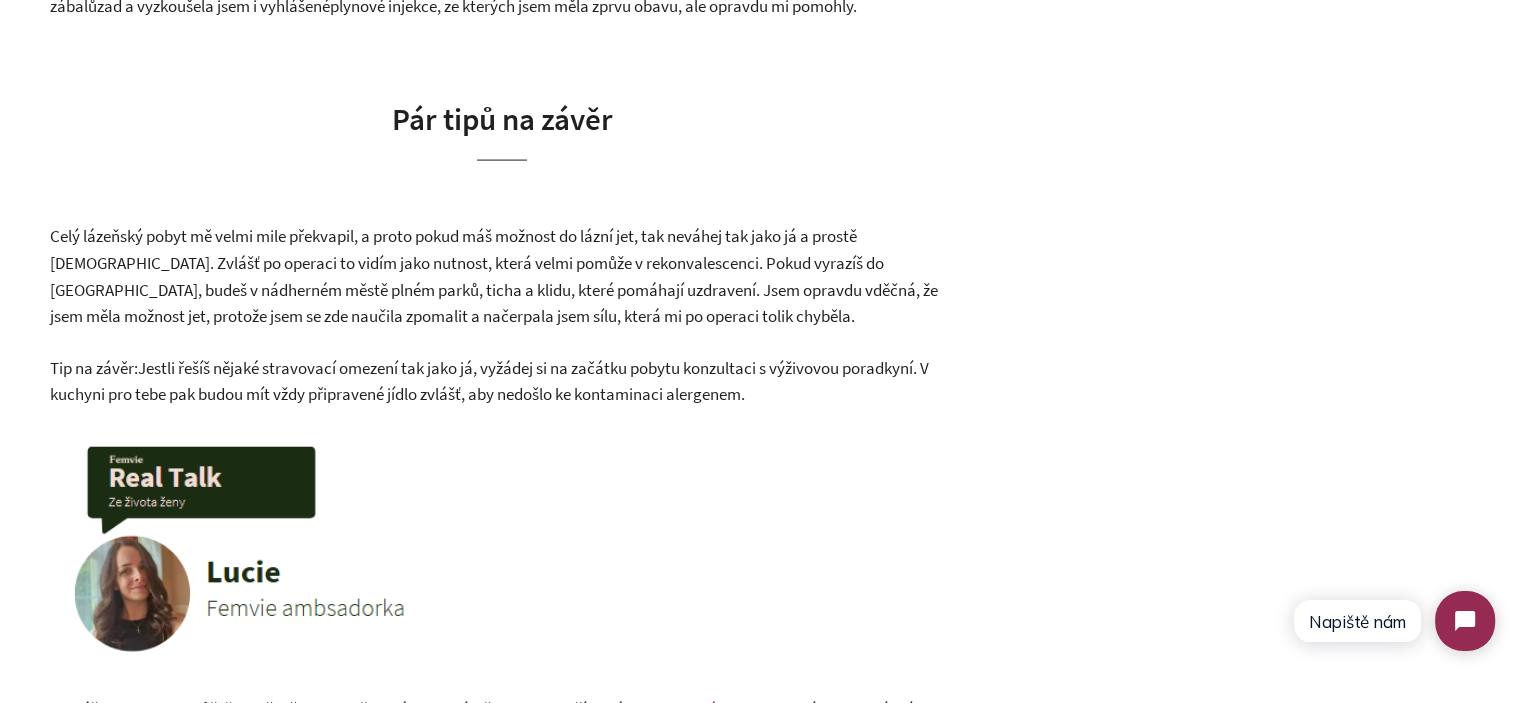 scroll, scrollTop: 4314, scrollLeft: 0, axis: vertical 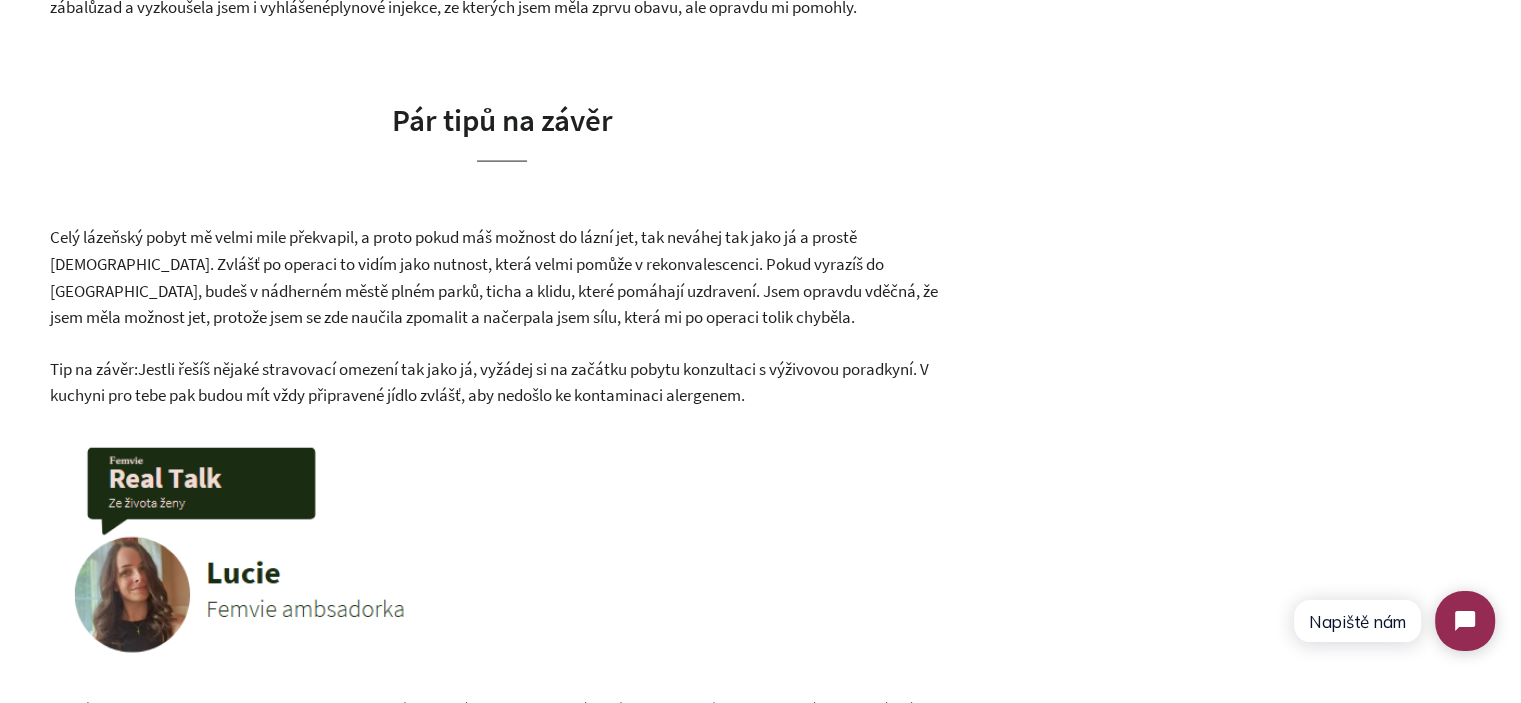 click on "Celý lázeňský pobyt mě velmi mile překvapil, a proto pokud máš možnost do lázní jet, tak neváhej tak jako já a prostě [DEMOGRAPHIC_DATA]. Zvlášť po operaci to vidím jako nutnost, která velmi pomůže v rekonvalescenci. Pokud vyrazíš do [GEOGRAPHIC_DATA], budeš v nádherném městě plném parků, ticha a klidu, které pomáhají uzdravení. Jsem opravdu vděčná, že jsem měla možnost jet, protože jsem se zde naučila zpomalit a načerpala jsem sílu, která mi po operaci tolik chyběla." at bounding box center (494, 277) 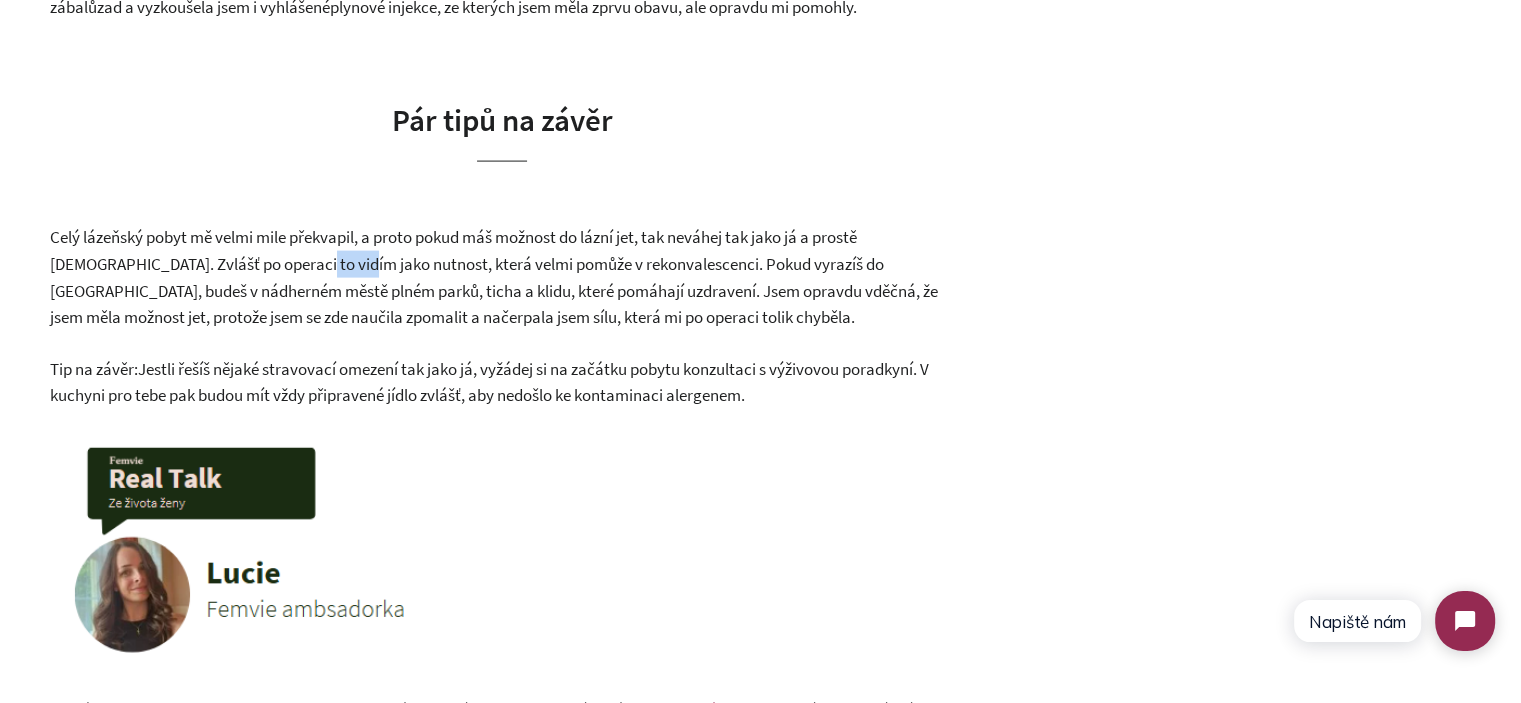 click on "Celý lázeňský pobyt mě velmi mile překvapil, a proto pokud máš možnost do lázní jet, tak neváhej tak jako já a prostě [DEMOGRAPHIC_DATA]. Zvlášť po operaci to vidím jako nutnost, která velmi pomůže v rekonvalescenci. Pokud vyrazíš do [GEOGRAPHIC_DATA], budeš v nádherném městě plném parků, ticha a klidu, které pomáhají uzdravení. Jsem opravdu vděčná, že jsem měla možnost jet, protože jsem se zde naučila zpomalit a načerpala jsem sílu, která mi po operaci tolik chyběla." at bounding box center (494, 277) 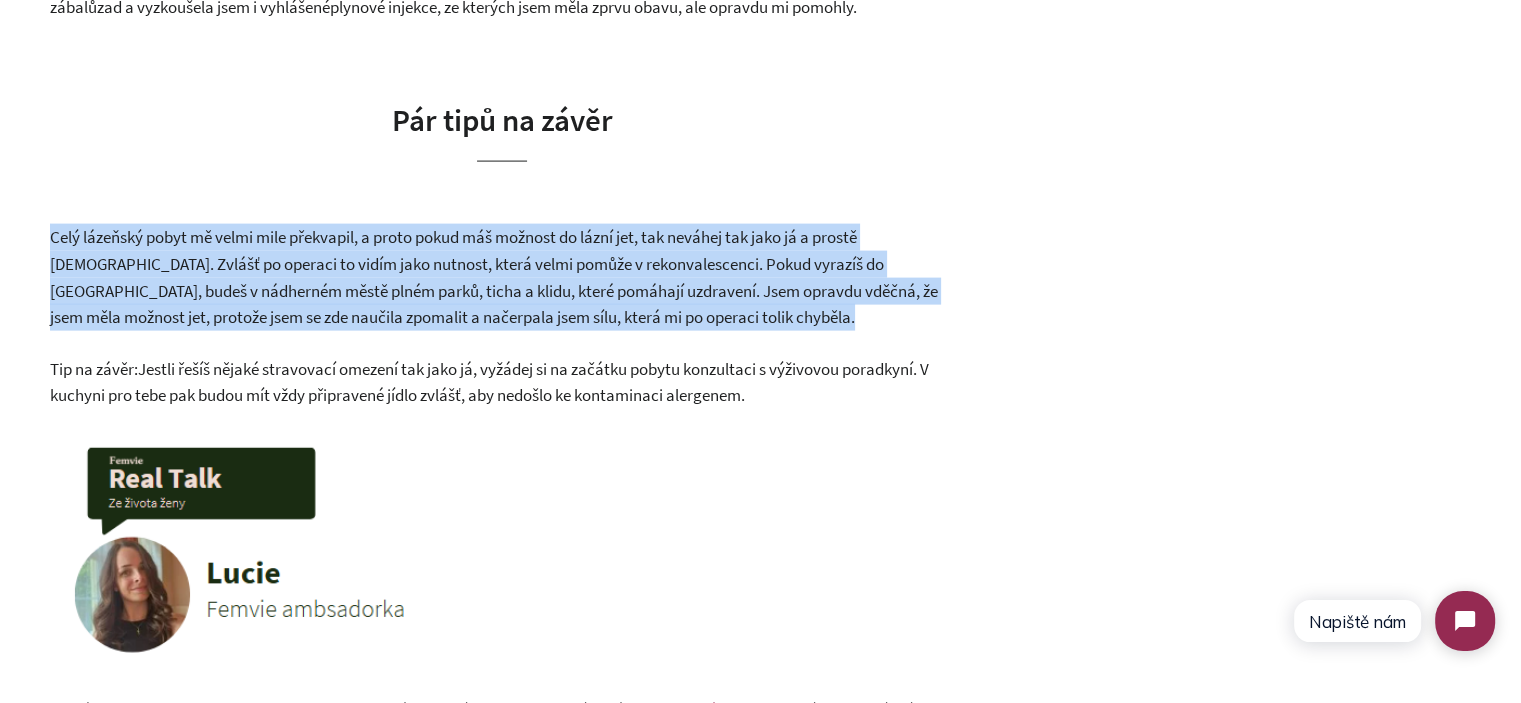 click on "Celý lázeňský pobyt mě velmi mile překvapil, a proto pokud máš možnost do lázní jet, tak neváhej tak jako já a prostě [DEMOGRAPHIC_DATA]. Zvlášť po operaci to vidím jako nutnost, která velmi pomůže v rekonvalescenci. Pokud vyrazíš do [GEOGRAPHIC_DATA], budeš v nádherném městě plném parků, ticha a klidu, které pomáhají uzdravení. Jsem opravdu vděčná, že jsem měla možnost jet, protože jsem se zde naučila zpomalit a načerpala jsem sílu, která mi po operaci tolik chyběla." at bounding box center [494, 277] 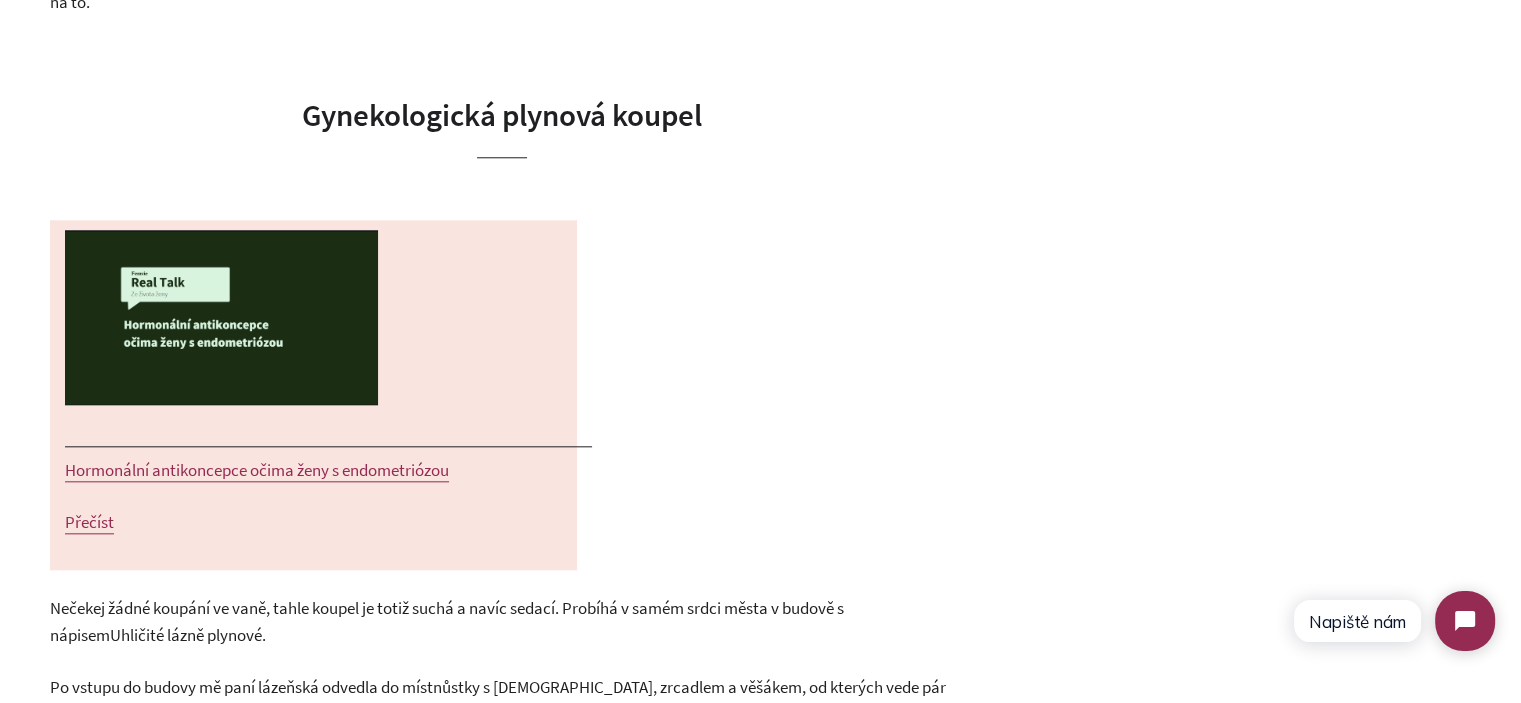 scroll, scrollTop: 2114, scrollLeft: 0, axis: vertical 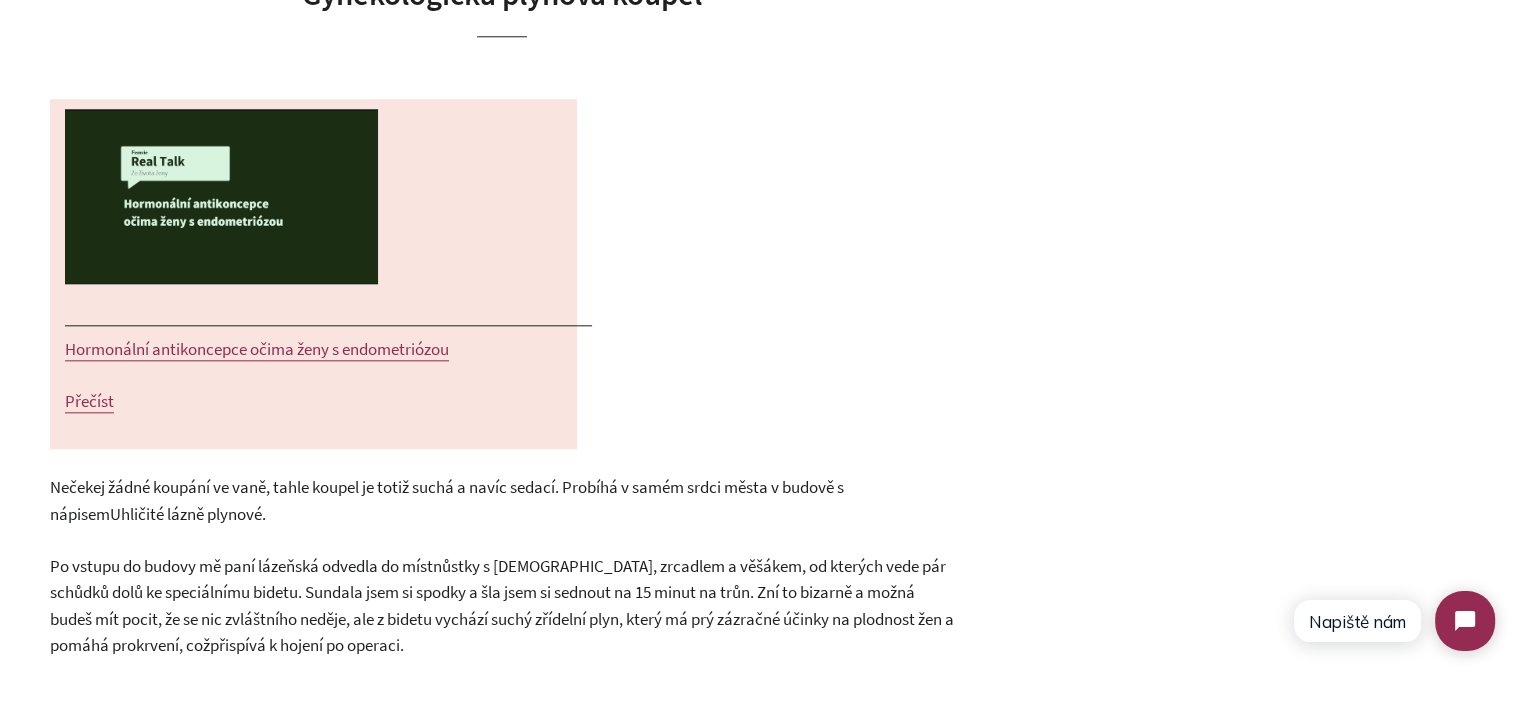 click on "Lázně po operaci endometriózy: Můj měsíc ve Františkových Lázních a cesta k uzdravení
[DATE]
Autorka článku: [PERSON_NAME], [PERSON_NAME] ambasadorka
Když jsem po operaci endometriózy dostala doporučení na lázně, nevěděla jsem, co od toho čekat, a popravdě se mi tam až tolik nechtělo. Měsíc mimo domov, dalších pár týdnů vzdálená od normálního života, který mi během mé dlouhé rekonvalescence po operaci endometriózy tak moc chyběl. Můj stav ale stagnoval, takže jsem se na poslední chvíli rozhodla jet. Jela jsem na indikaci XI/3, jejíž délka léčby je 28 dní.
Endometrióza a lázeňský pobyt
Indikace ke komplexnímu lázeňskému pobytu (KLP) přímo na endometriózu jako takovou není, ale lze jet na jednu z následujících:
indikace XI/3  –  Stavy po komplikovaných operacích gynekologických  /
indikaci XI/1  –  Sekundární" at bounding box center [760, 1245] 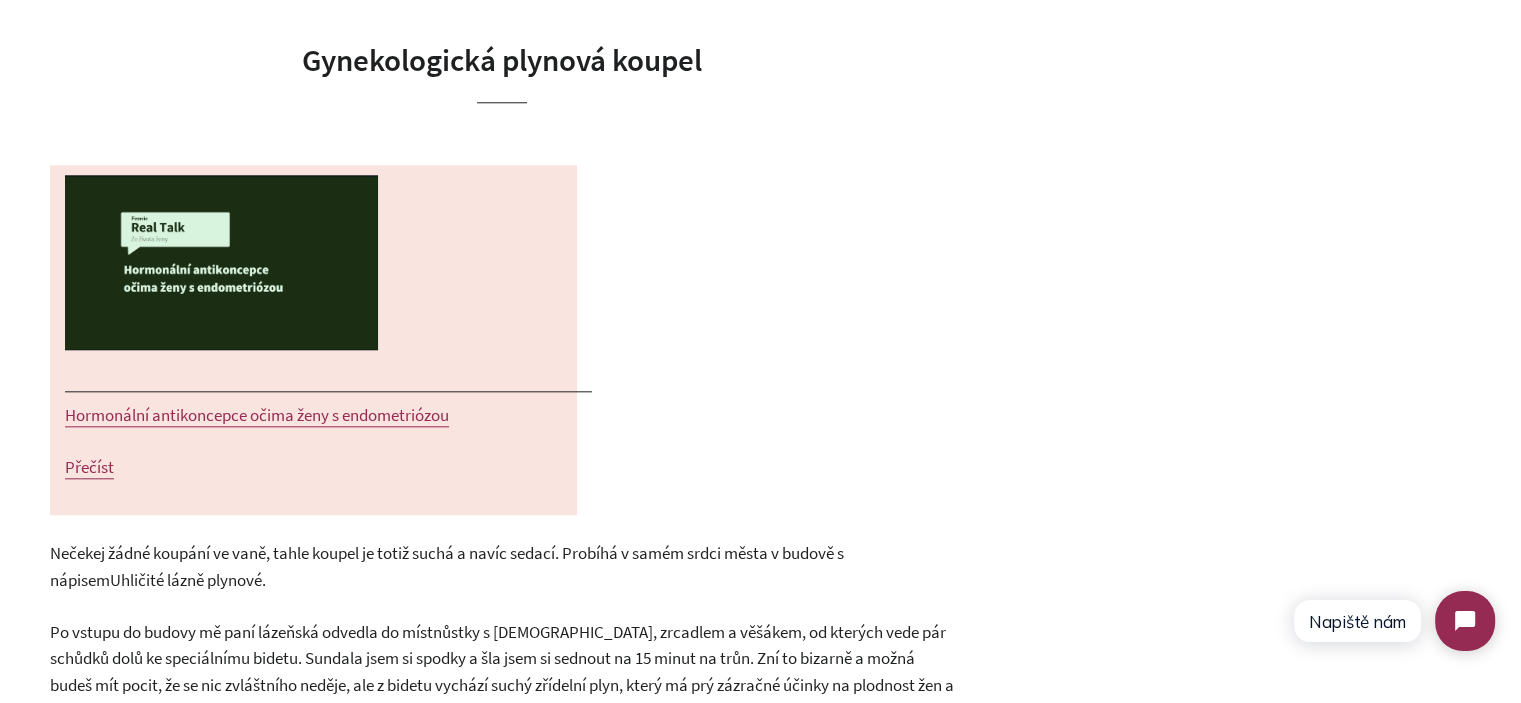 scroll, scrollTop: 2014, scrollLeft: 0, axis: vertical 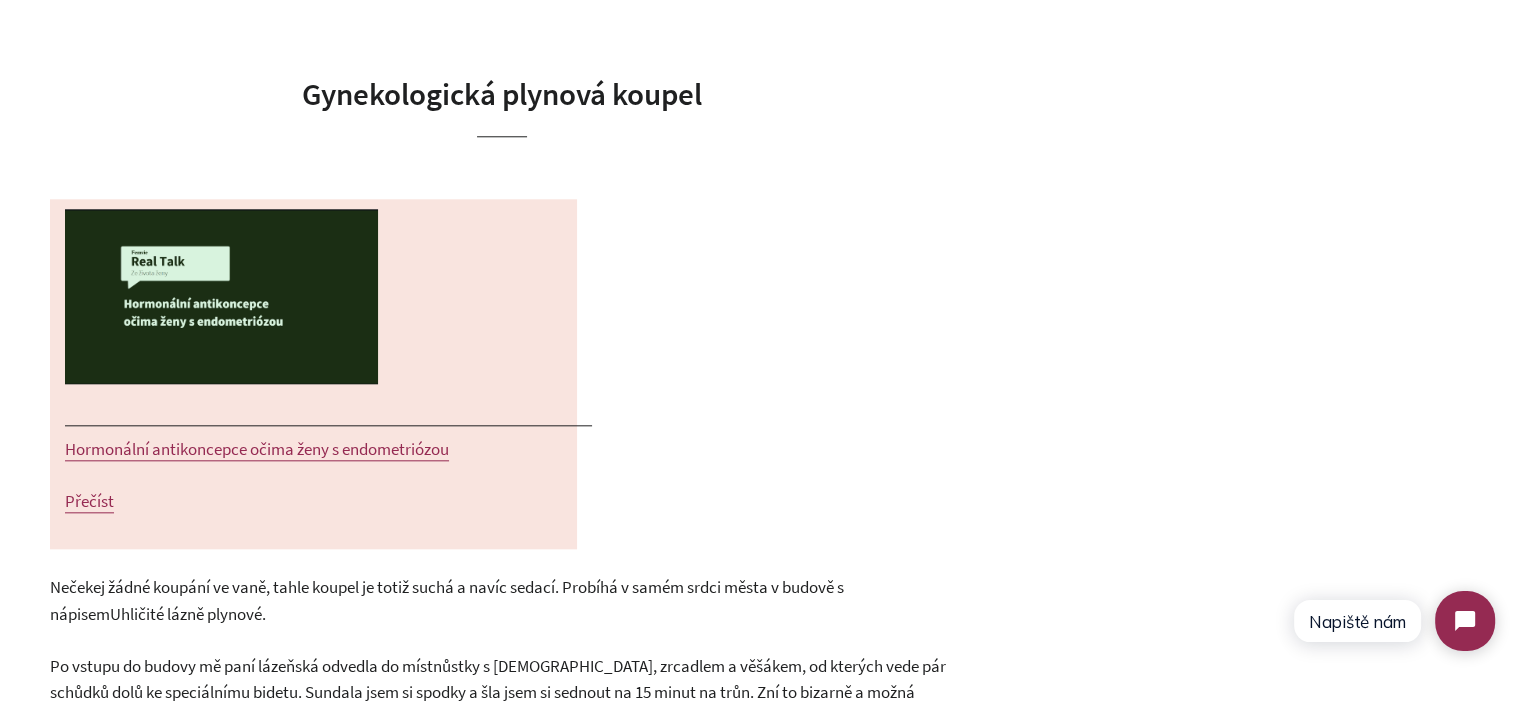 click on "Lázně po operaci endometriózy: Můj měsíc ve Františkových Lázních a cesta k uzdravení
[DATE]
Autorka článku: [PERSON_NAME], [PERSON_NAME] ambasadorka
Když jsem po operaci endometriózy dostala doporučení na lázně, nevěděla jsem, co od toho čekat, a popravdě se mi tam až tolik nechtělo. Měsíc mimo domov, dalších pár týdnů vzdálená od normálního života, který mi během mé dlouhé rekonvalescence po operaci endometriózy tak moc chyběl. Můj stav ale stagnoval, takže jsem se na poslední chvíli rozhodla jet. Jela jsem na indikaci XI/3, jejíž délka léčby je 28 dní.
Endometrióza a lázeňský pobyt
Indikace ke komplexnímu lázeňskému pobytu (KLP) přímo na endometriózu jako takovou není, ale lze jet na jednu z následujících:
indikace XI/3  –  Stavy po komplikovaných operacích gynekologických  /
indikaci XI/1  –  Sekundární" at bounding box center [760, 1345] 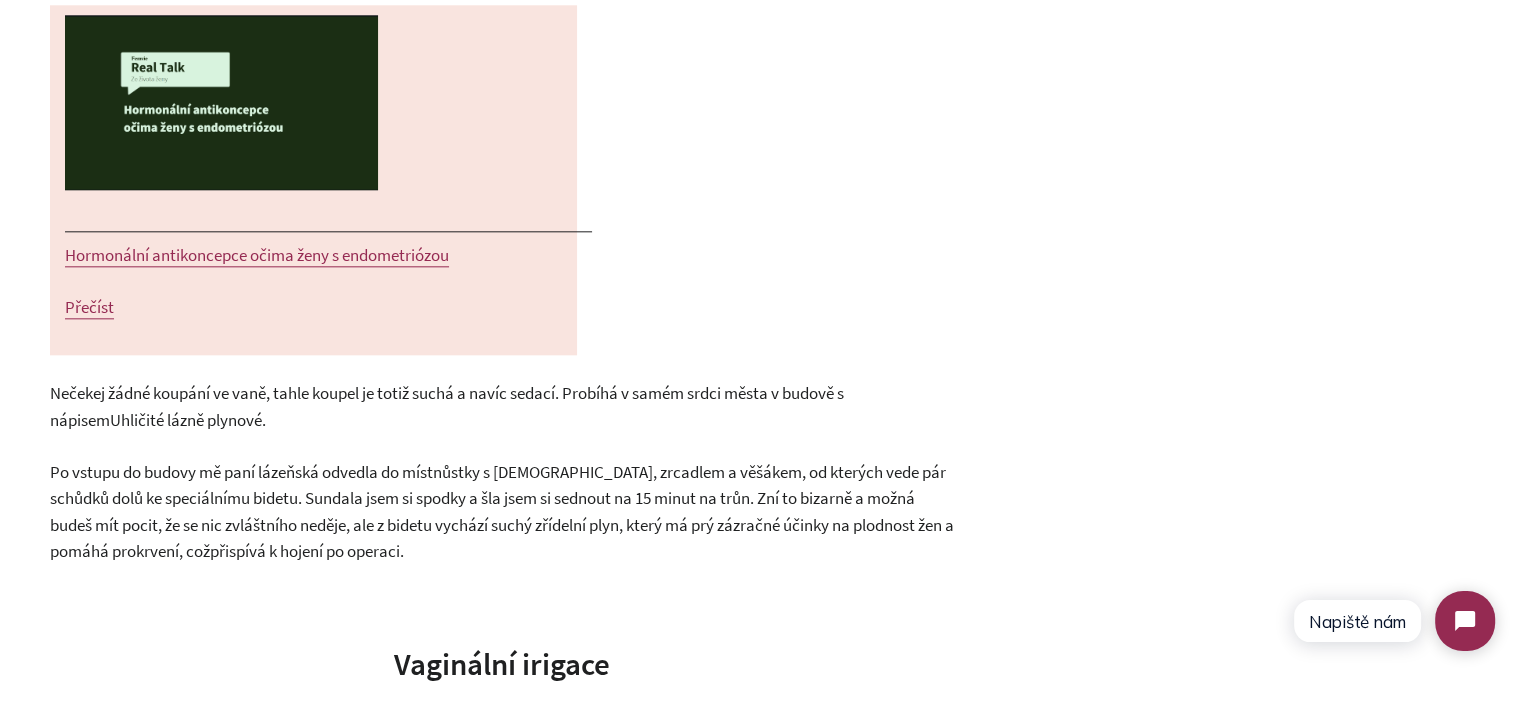 scroll, scrollTop: 2214, scrollLeft: 0, axis: vertical 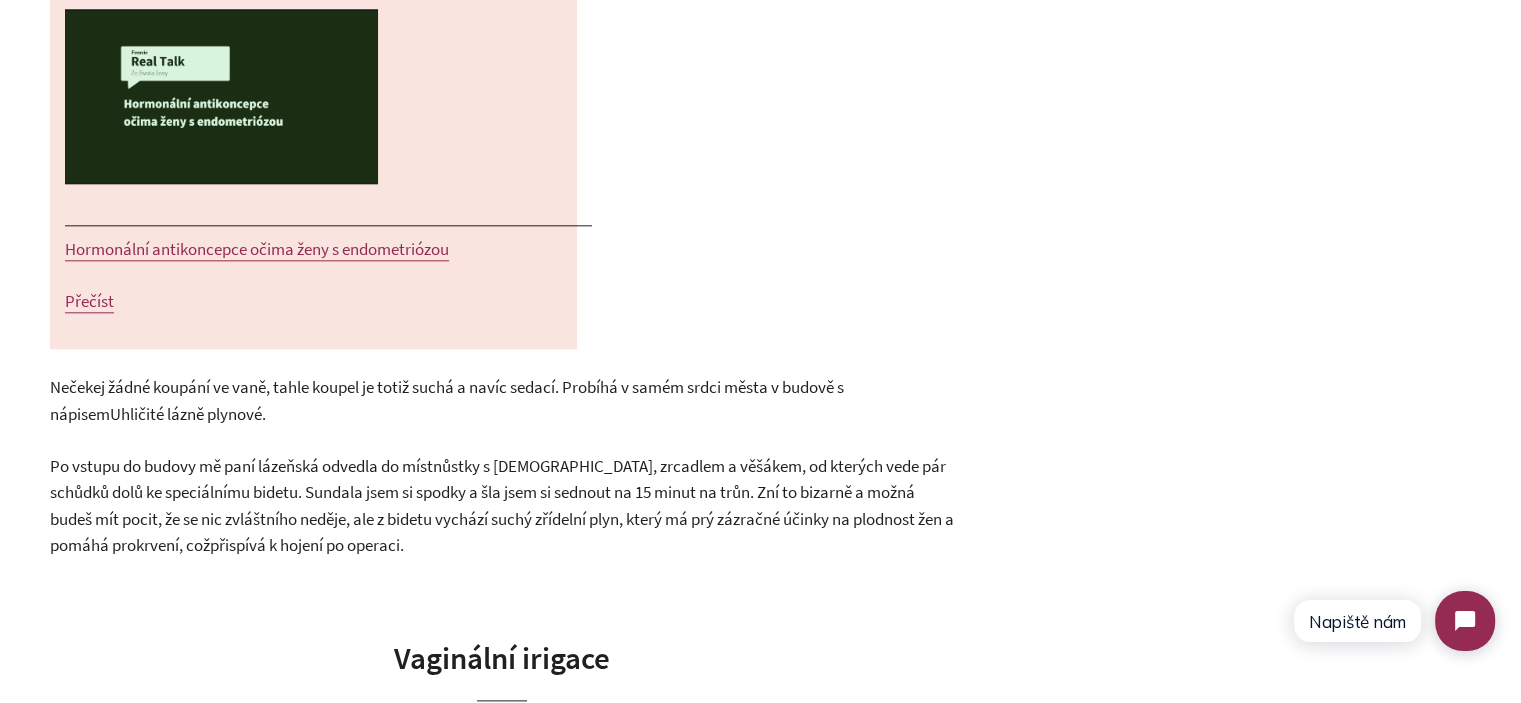 click on "Po vstupu do budovy mě paní lázeňská odvedla do místnůstky s [DEMOGRAPHIC_DATA], zrcadlem a věšákem, od kterých vede pár schůdků dolů ke speciálnímu bidetu. Sundala jsem si spodky a šla jsem si sednout na 15 minut na trůn. Zní to bizarně a možná budeš mít pocit, že se nic zvláštního neděje, ale z bidetu vychází suchý zřídelní plyn, který má prý zázračné účinky na plodnost žen a pomáhá prokrvení, což  přispívá k hojení po operaci ." at bounding box center (502, 506) 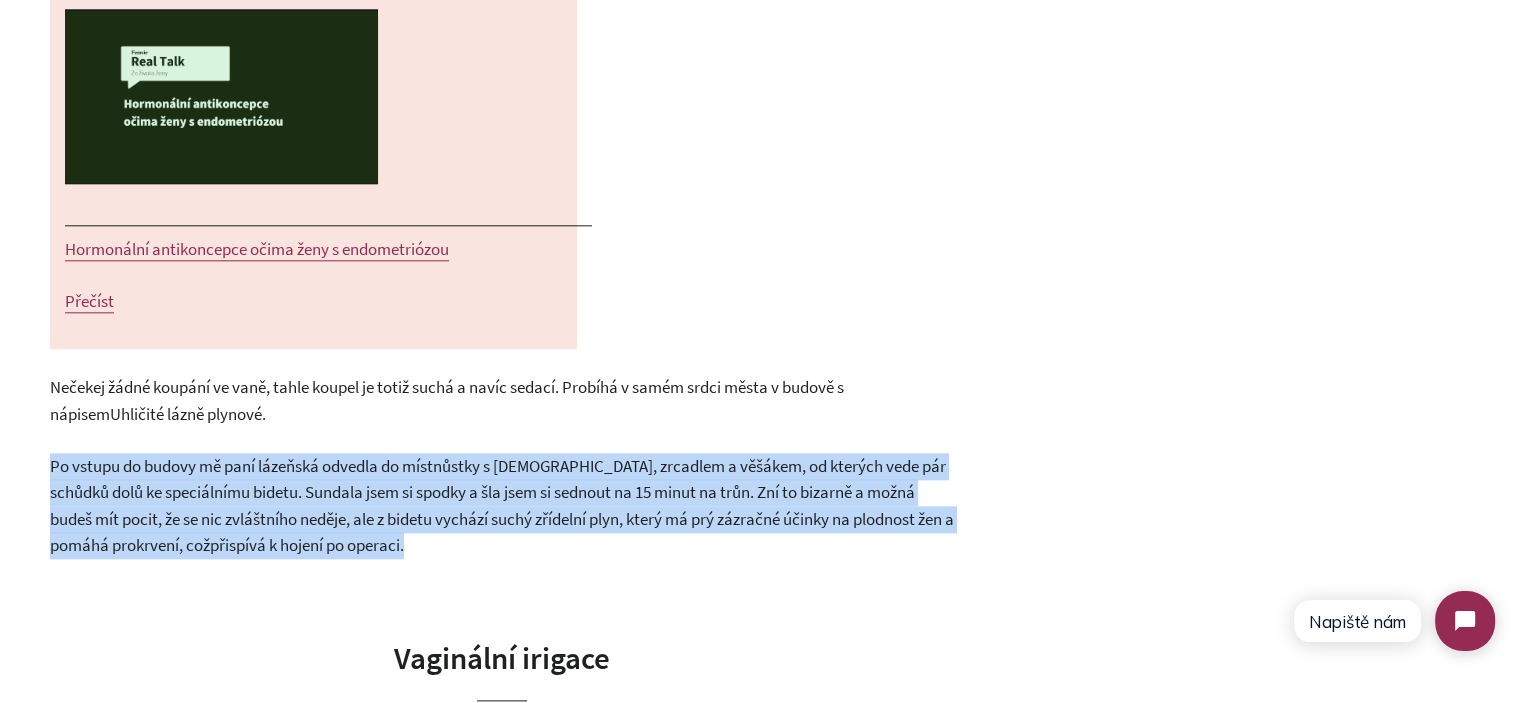 click on "Po vstupu do budovy mě paní lázeňská odvedla do místnůstky s [DEMOGRAPHIC_DATA], zrcadlem a věšákem, od kterých vede pár schůdků dolů ke speciálnímu bidetu. Sundala jsem si spodky a šla jsem si sednout na 15 minut na trůn. Zní to bizarně a možná budeš mít pocit, že se nic zvláštního neděje, ale z bidetu vychází suchý zřídelní plyn, který má prý zázračné účinky na plodnost žen a pomáhá prokrvení, což  přispívá k hojení po operaci ." at bounding box center [502, 506] 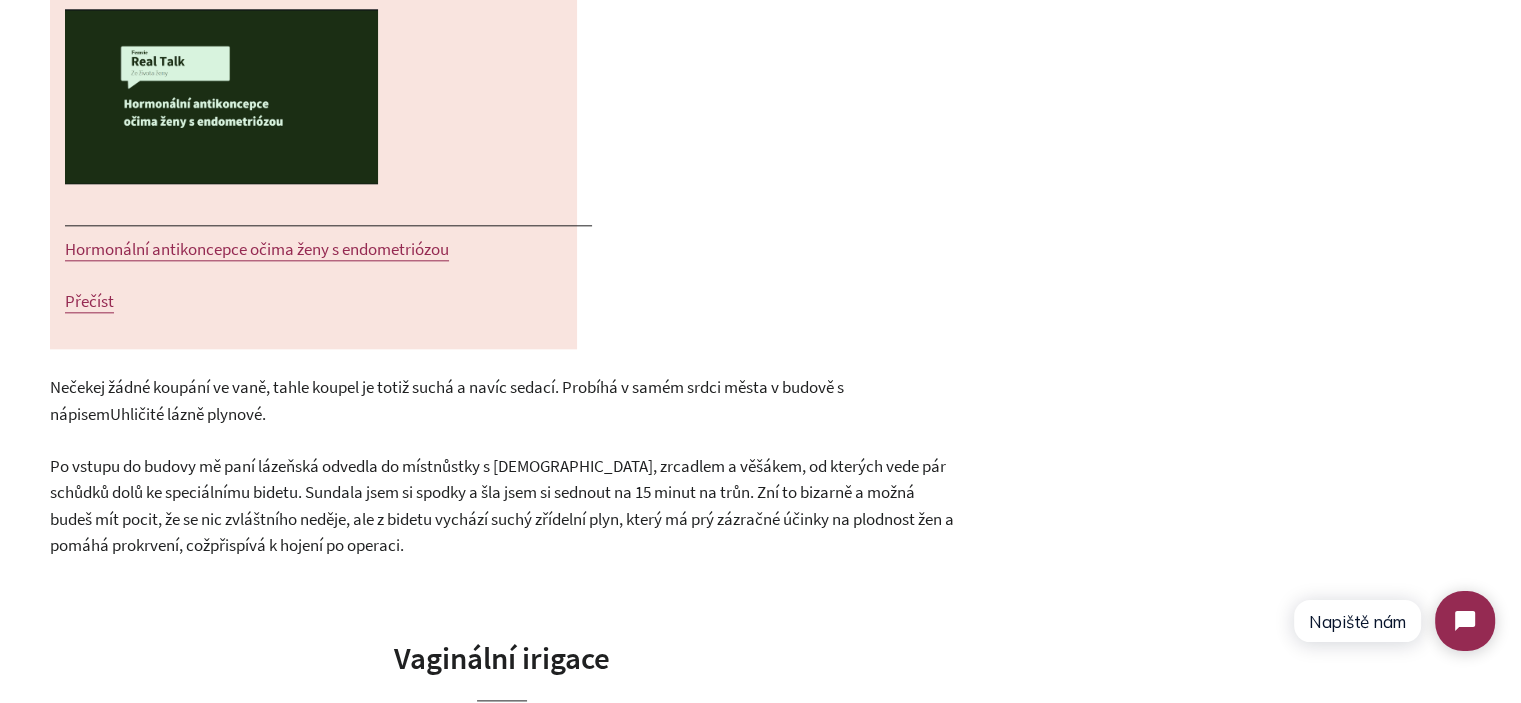 click on "Nečekej žádné koupání ve vaně, tahle koupel je totiž suchá a navíc sedací. Probíhá v samém srdci města v budově s nápisem  Uhličité lázně plynové ." at bounding box center (502, 400) 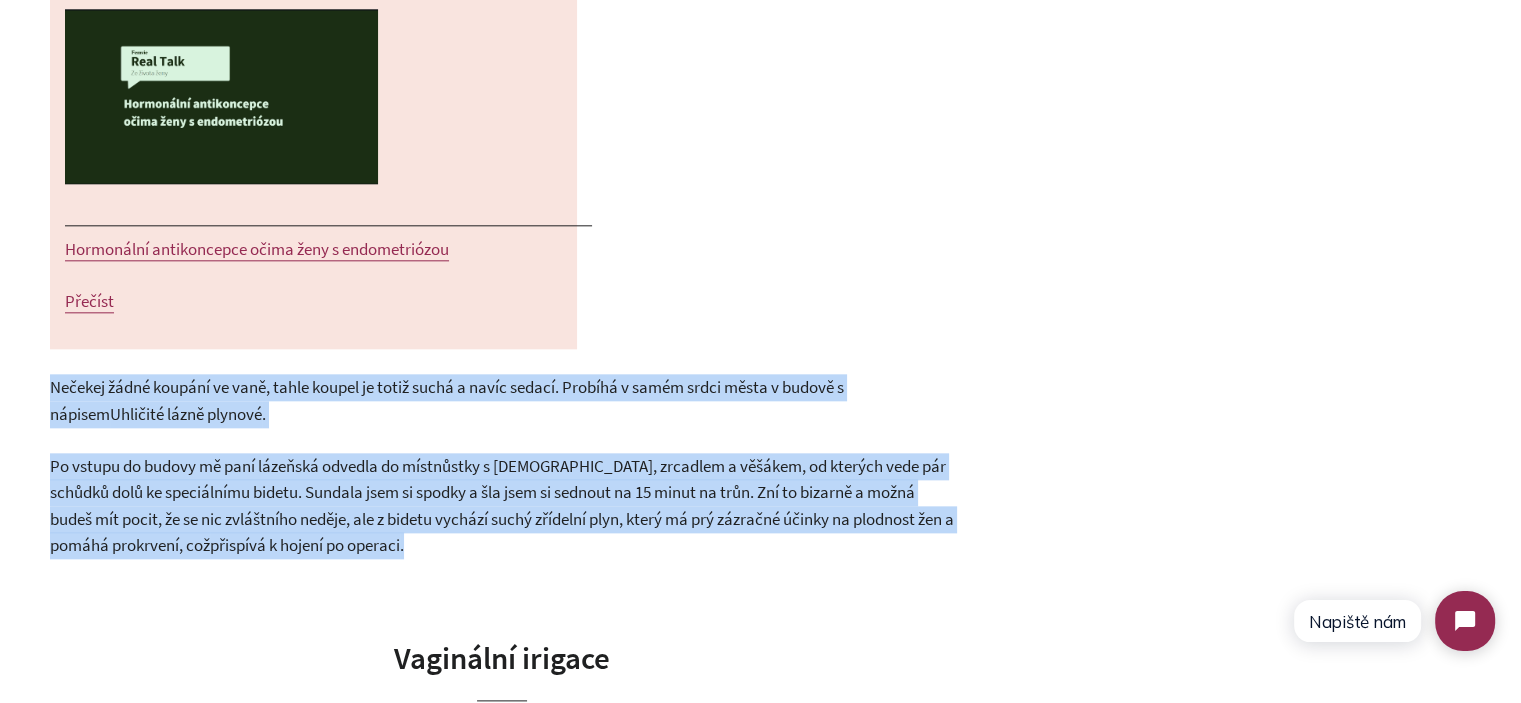 drag, startPoint x: 610, startPoint y: 424, endPoint x: 616, endPoint y: 479, distance: 55.326305 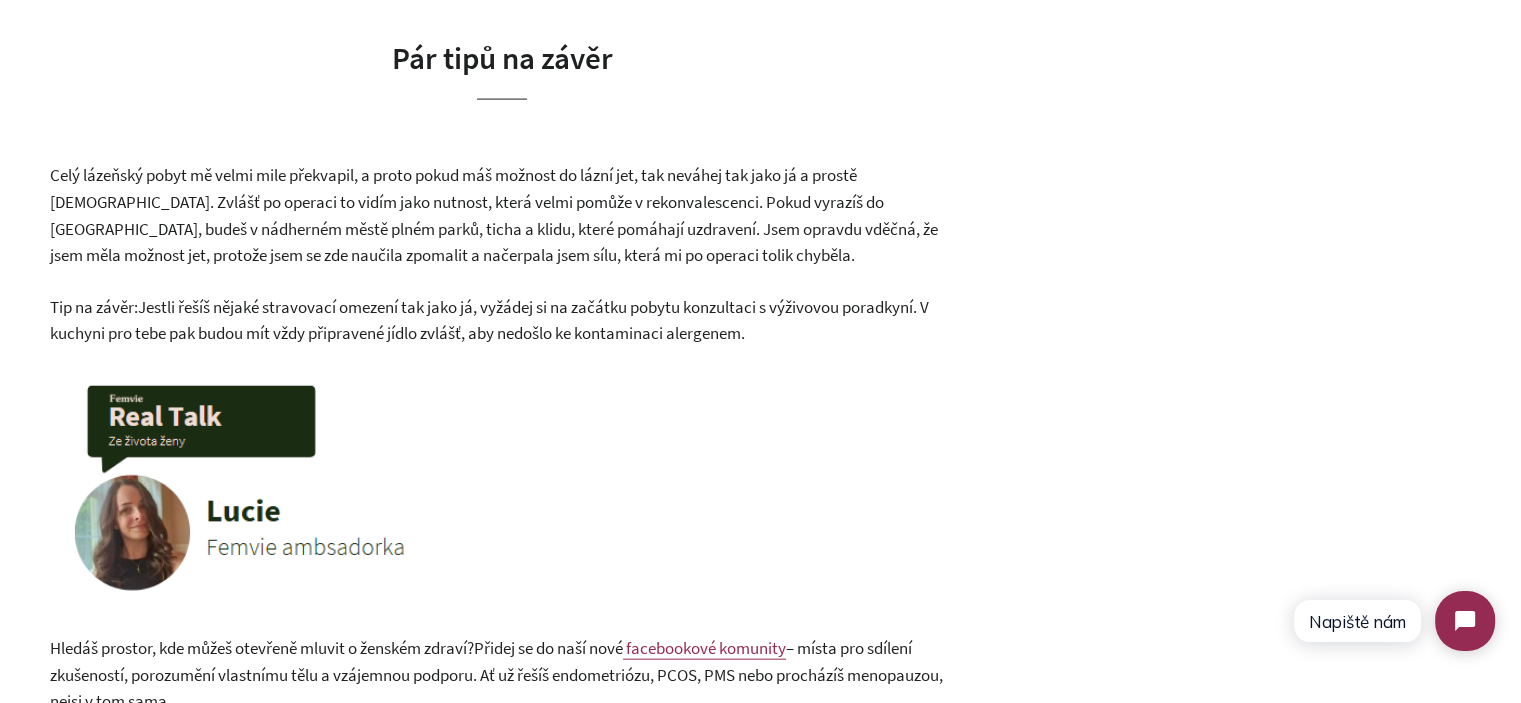 scroll, scrollTop: 4714, scrollLeft: 0, axis: vertical 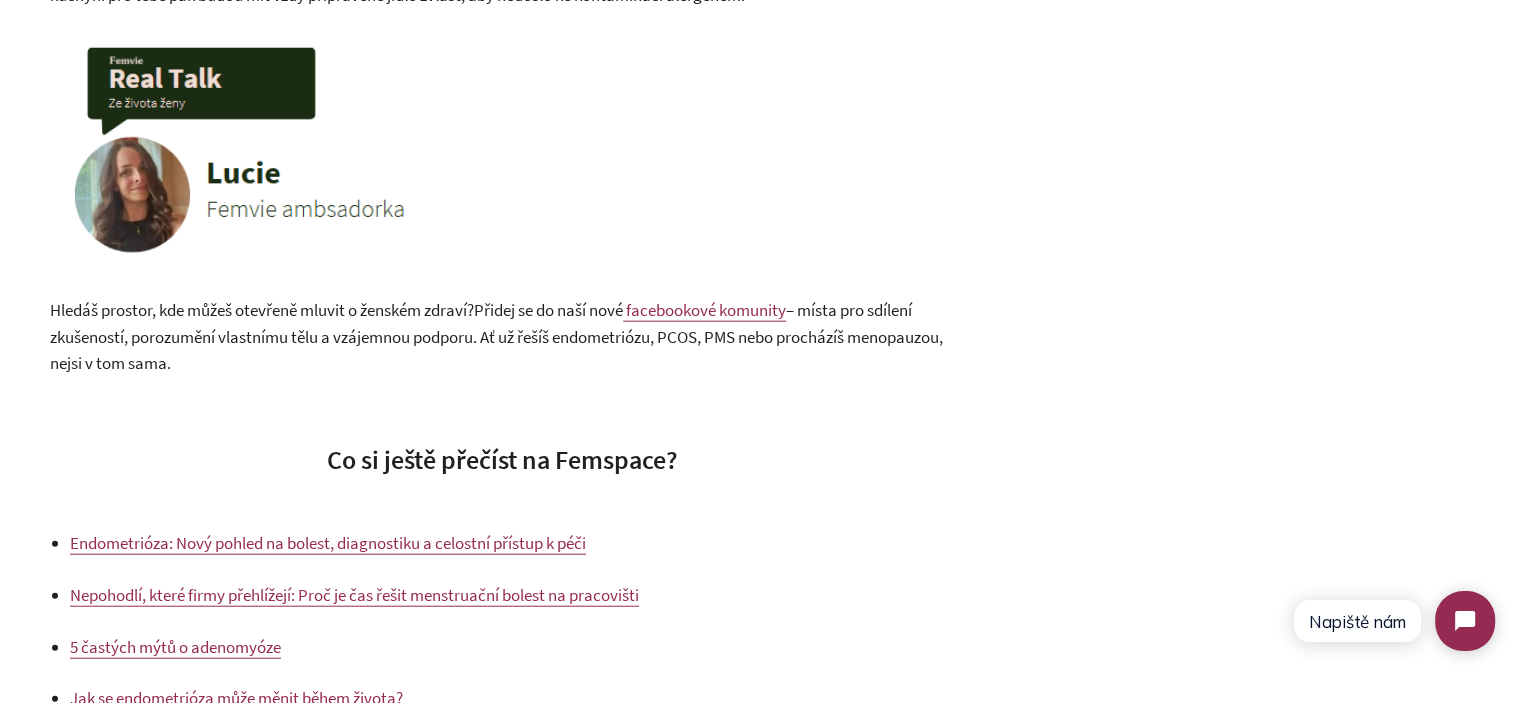 click on "– místa pro sdílení zkušeností, porozumění vlastnímu tělu a vzájemnou podporu. Ať už řešíš endometriózu, PCOS, PMS nebo procházíš menopauzou, nejsi v tom sama." at bounding box center (496, 336) 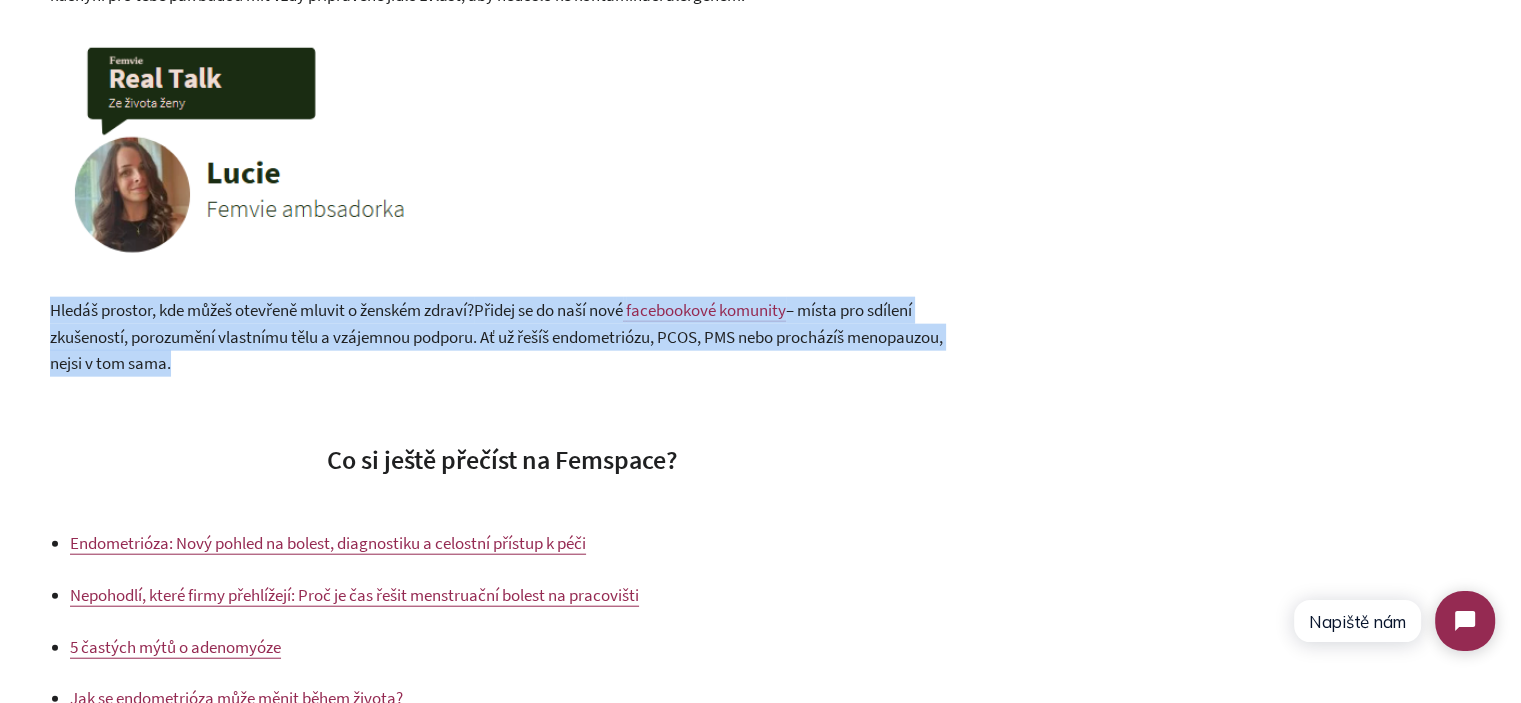 click on "– místa pro sdílení zkušeností, porozumění vlastnímu tělu a vzájemnou podporu. Ať už řešíš endometriózu, PCOS, PMS nebo procházíš menopauzou, nejsi v tom sama." at bounding box center (496, 336) 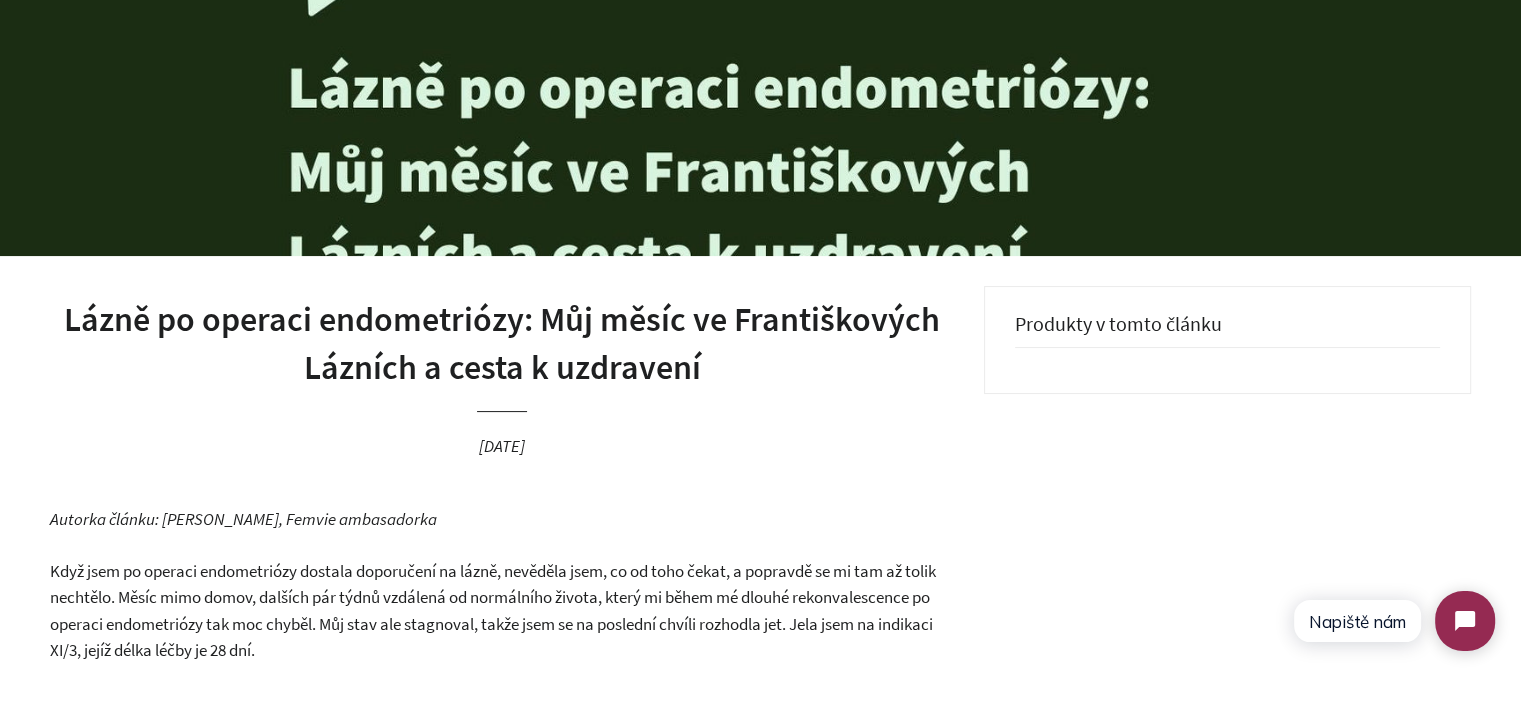 scroll, scrollTop: 400, scrollLeft: 0, axis: vertical 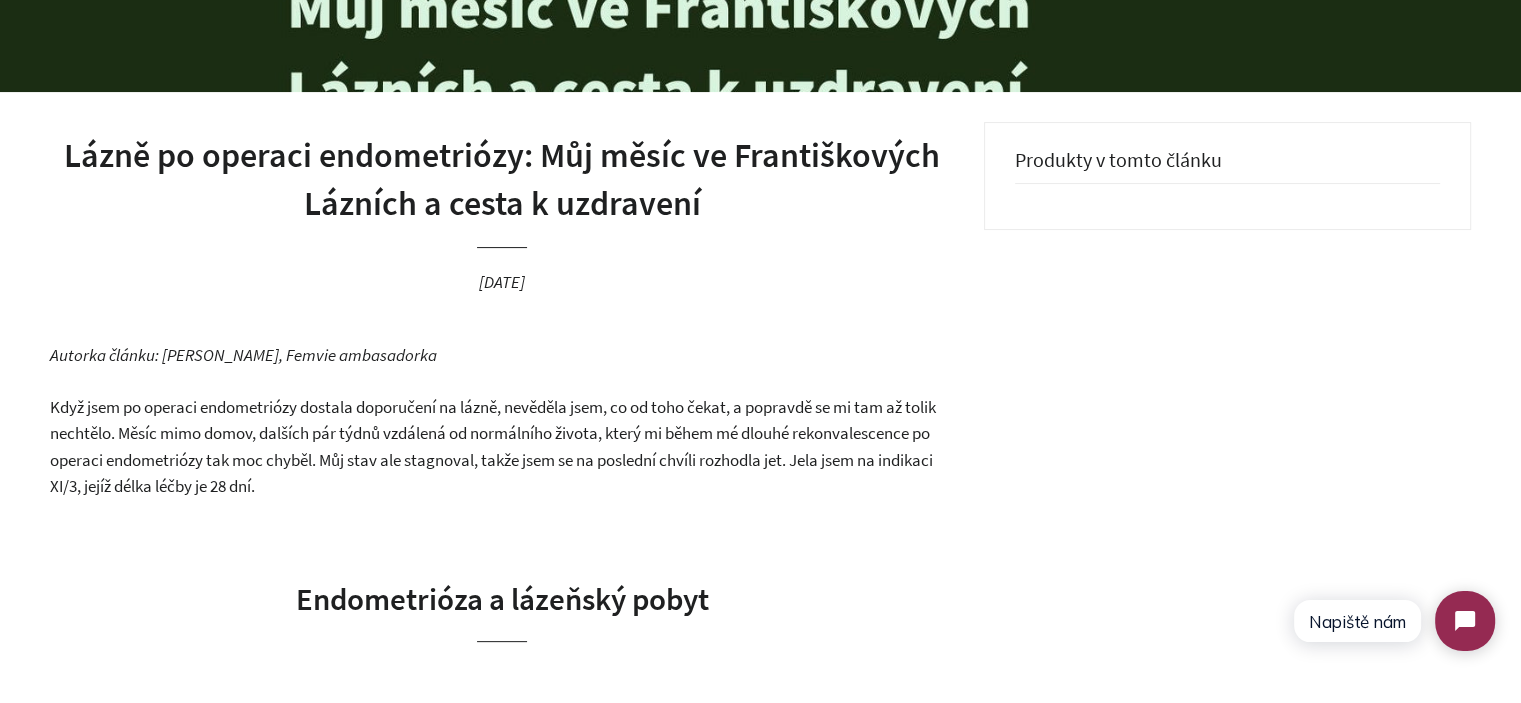 click on "[DATE]" at bounding box center [502, 282] 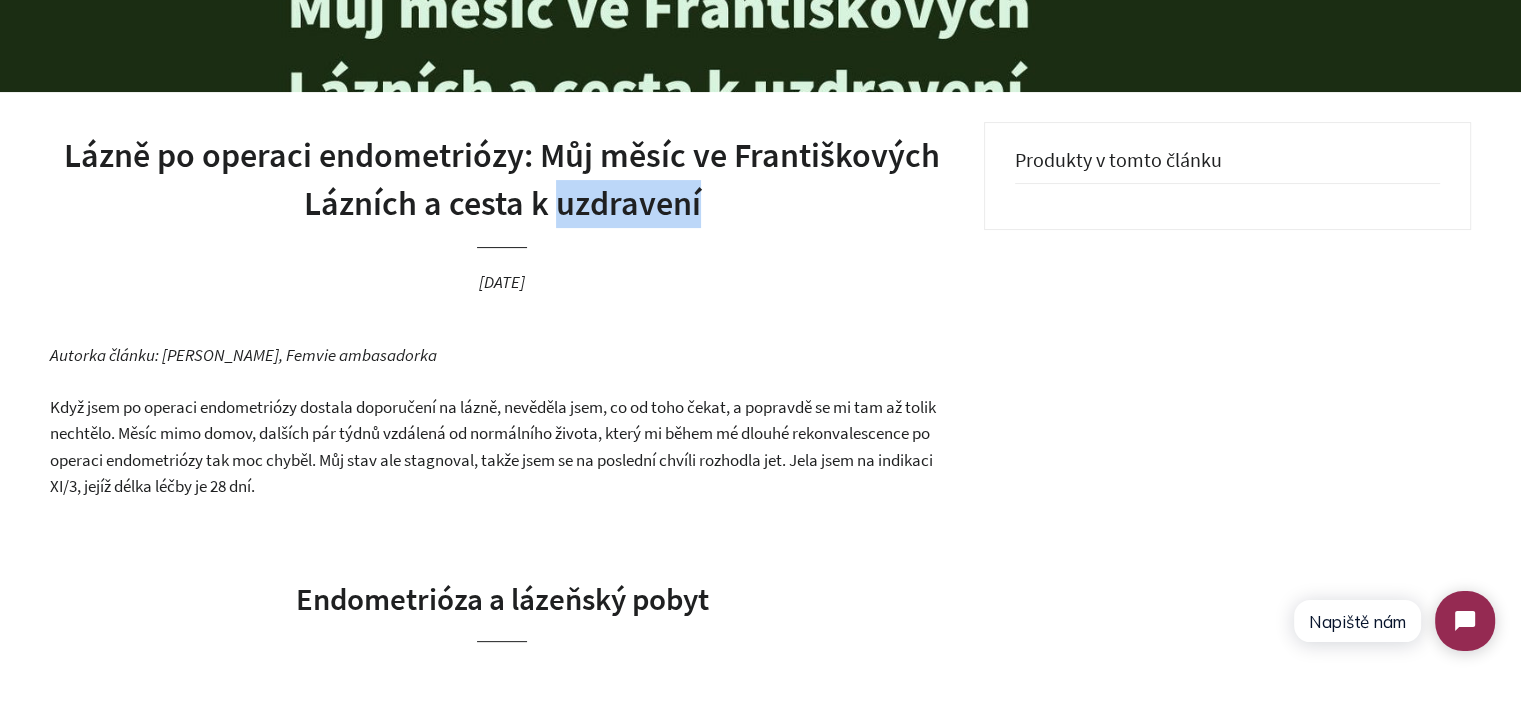 click on "Lázně po operaci endometriózy: Můj měsíc ve Františkových Lázních a cesta k uzdravení" at bounding box center [502, 179] 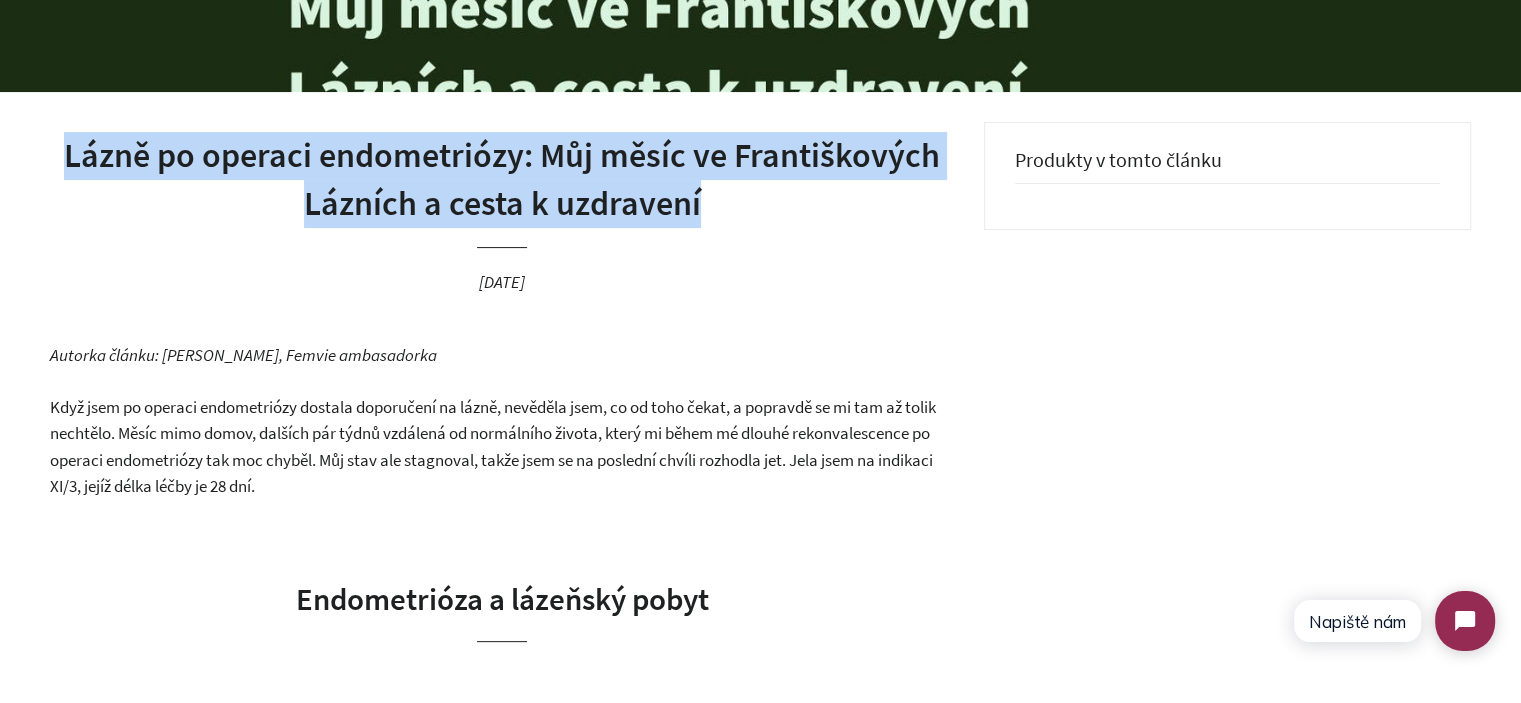 click on "Lázně po operaci endometriózy: Můj měsíc ve Františkových Lázních a cesta k uzdravení" at bounding box center (502, 179) 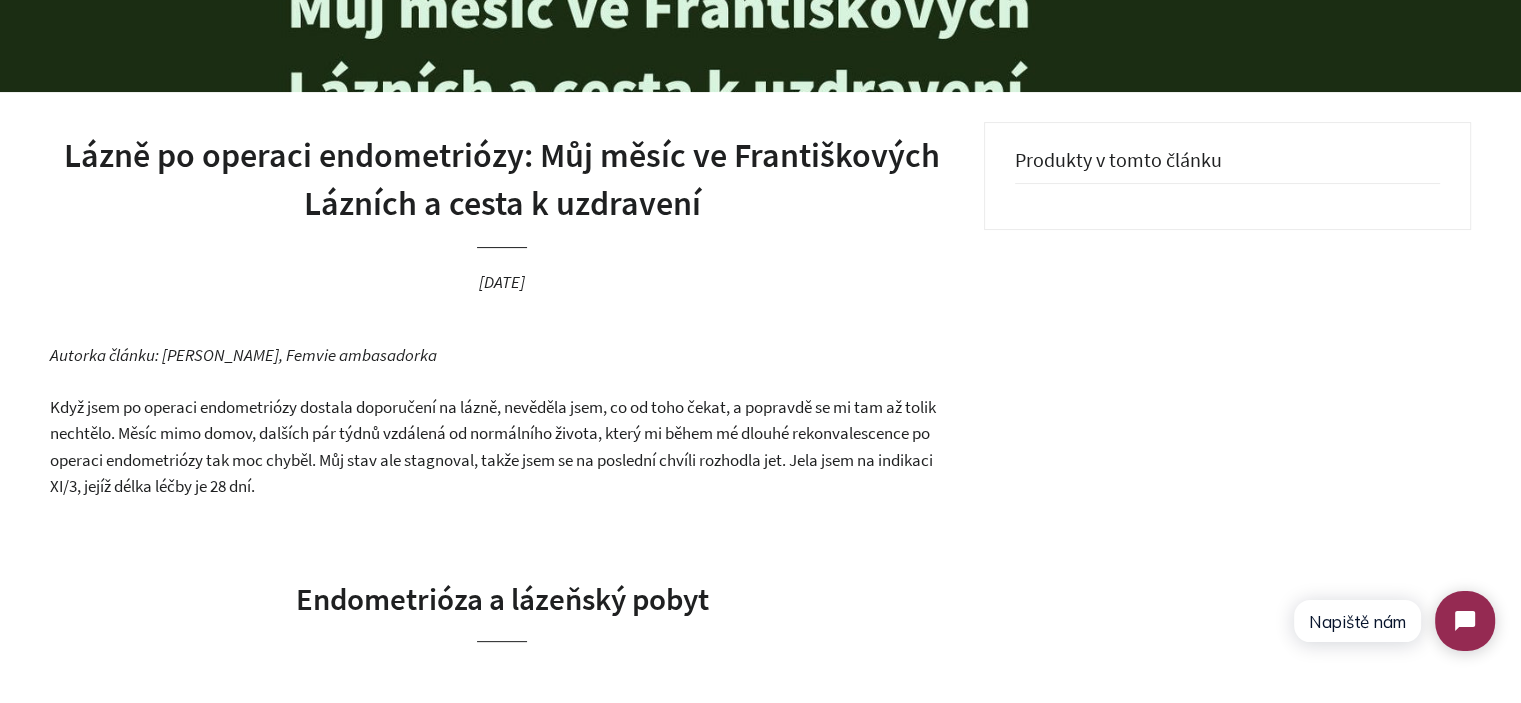 click on "Když jsem po operaci endometriózy dostala doporučení na lázně, nevěděla jsem, co od toho čekat, a popravdě se mi tam až tolik nechtělo. Měsíc mimo domov, dalších pár týdnů vzdálená od normálního života, který mi během mé dlouhé rekonvalescence po operaci endometriózy tak moc chyběl. Můj stav ale stagnoval, takže jsem se na poslední chvíli rozhodla jet. Jela jsem na indikaci XI/3, jejíž délka léčby je 28 dní." at bounding box center (493, 447) 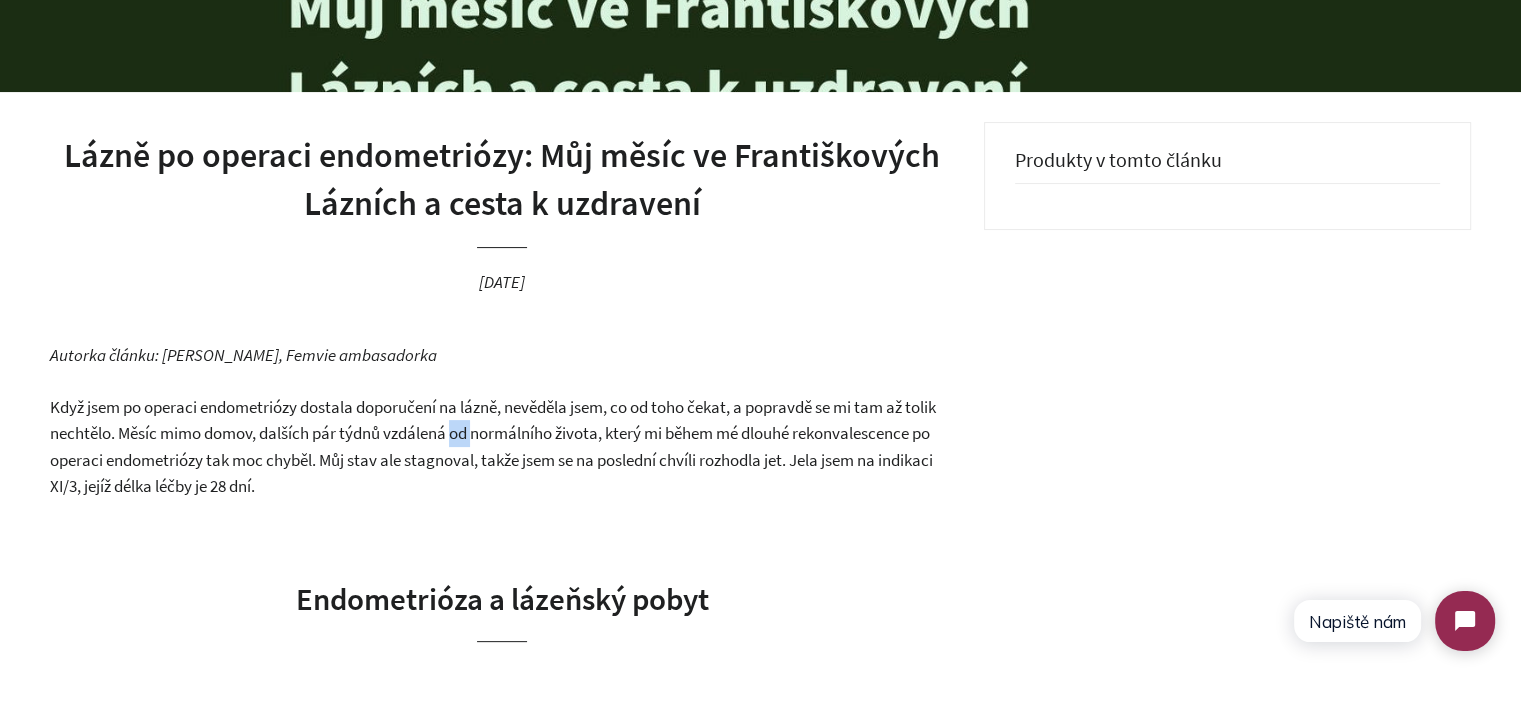 click on "Když jsem po operaci endometriózy dostala doporučení na lázně, nevěděla jsem, co od toho čekat, a popravdě se mi tam až tolik nechtělo. Měsíc mimo domov, dalších pár týdnů vzdálená od normálního života, který mi během mé dlouhé rekonvalescence po operaci endometriózy tak moc chyběl. Můj stav ale stagnoval, takže jsem se na poslední chvíli rozhodla jet. Jela jsem na indikaci XI/3, jejíž délka léčby je 28 dní." at bounding box center [493, 447] 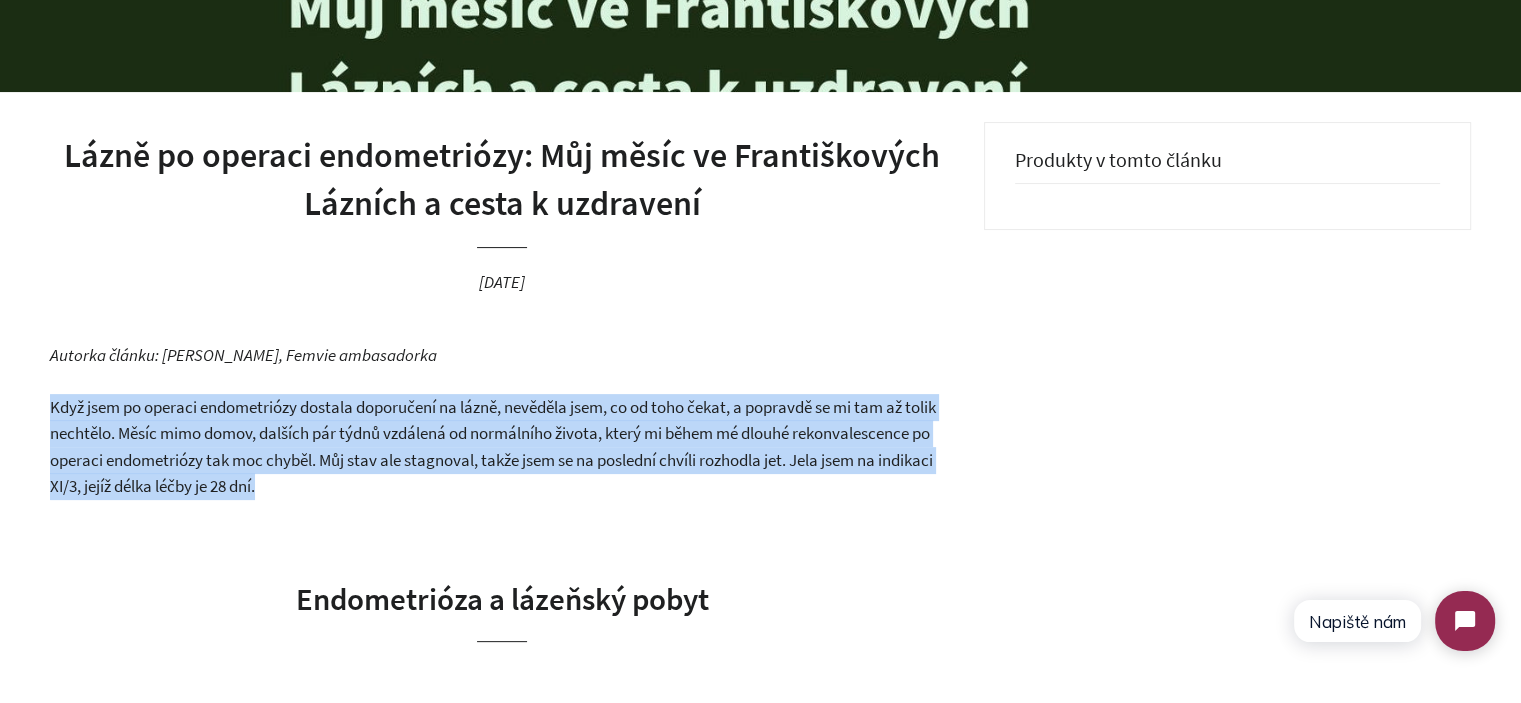 click on "Když jsem po operaci endometriózy dostala doporučení na lázně, nevěděla jsem, co od toho čekat, a popravdě se mi tam až tolik nechtělo. Měsíc mimo domov, dalších pár týdnů vzdálená od normálního života, který mi během mé dlouhé rekonvalescence po operaci endometriózy tak moc chyběl. Můj stav ale stagnoval, takže jsem se na poslední chvíli rozhodla jet. Jela jsem na indikaci XI/3, jejíž délka léčby je 28 dní." at bounding box center [493, 447] 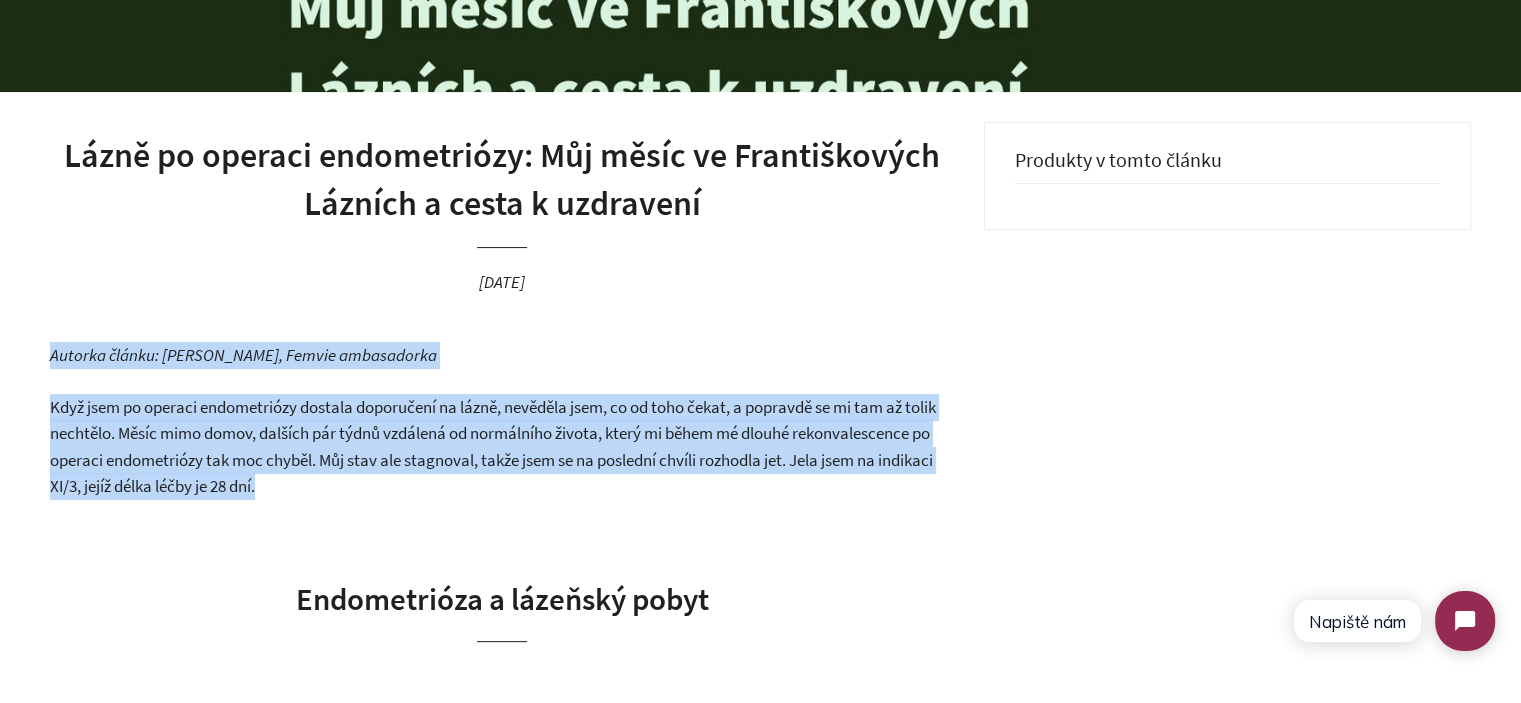 click on "Autorka článku: [PERSON_NAME], Femvie ambasadorka" at bounding box center (502, 355) 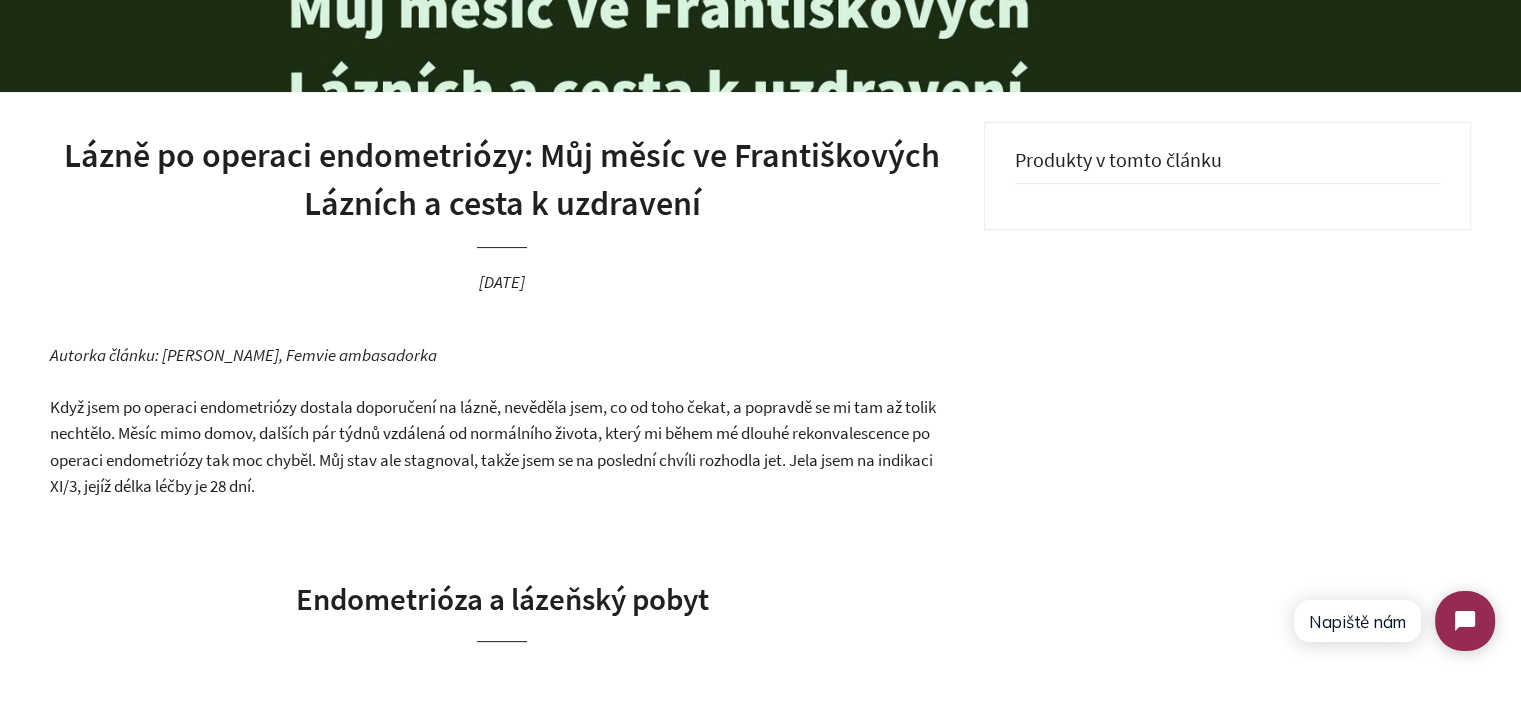 click on "Když jsem po operaci endometriózy dostala doporučení na lázně, nevěděla jsem, co od toho čekat, a popravdě se mi tam až tolik nechtělo. Měsíc mimo domov, dalších pár týdnů vzdálená od normálního života, který mi během mé dlouhé rekonvalescence po operaci endometriózy tak moc chyběl. Můj stav ale stagnoval, takže jsem se na poslední chvíli rozhodla jet. Jela jsem na indikaci XI/3, jejíž délka léčby je 28 dní." at bounding box center [493, 447] 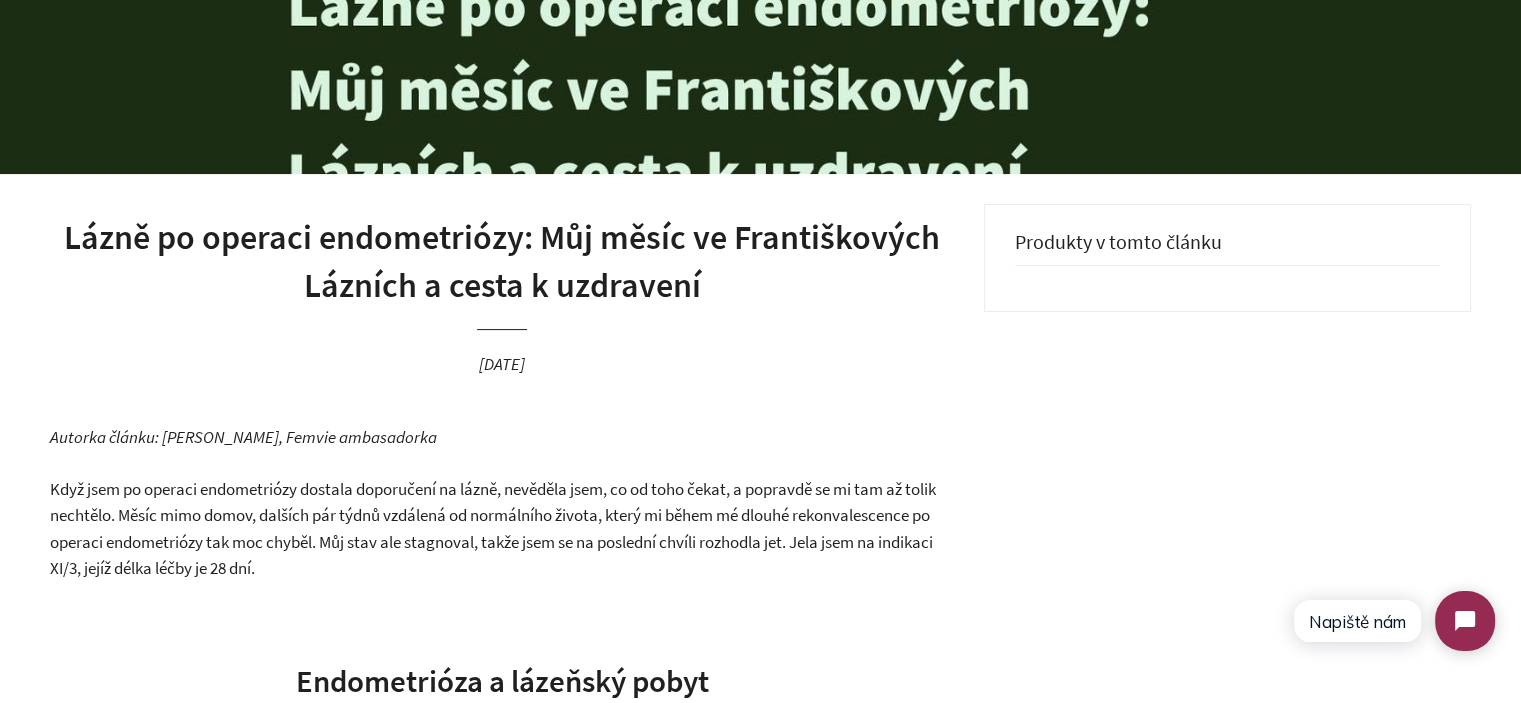 scroll, scrollTop: 300, scrollLeft: 0, axis: vertical 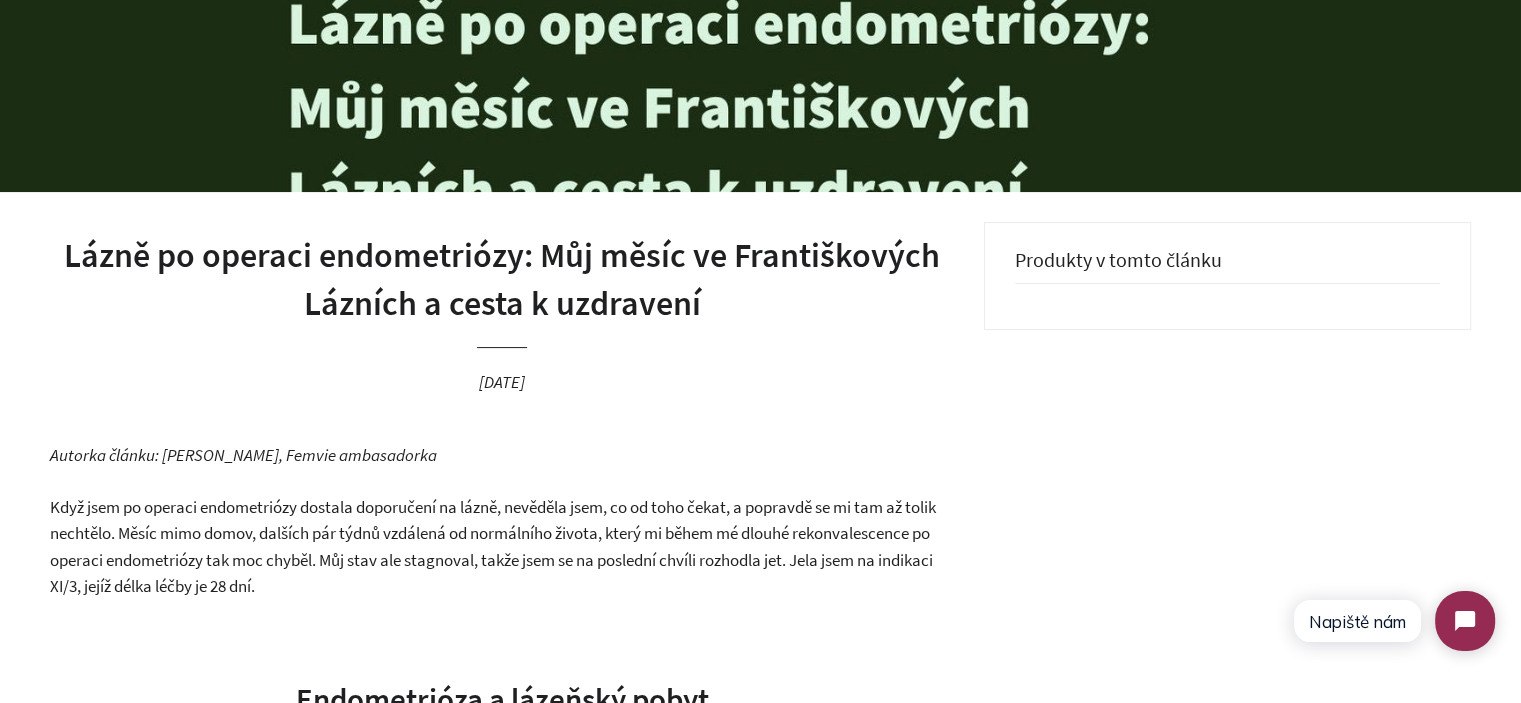 click on "Lázně po operaci endometriózy: Můj měsíc ve Františkových Lázních a cesta k uzdravení" at bounding box center [502, 279] 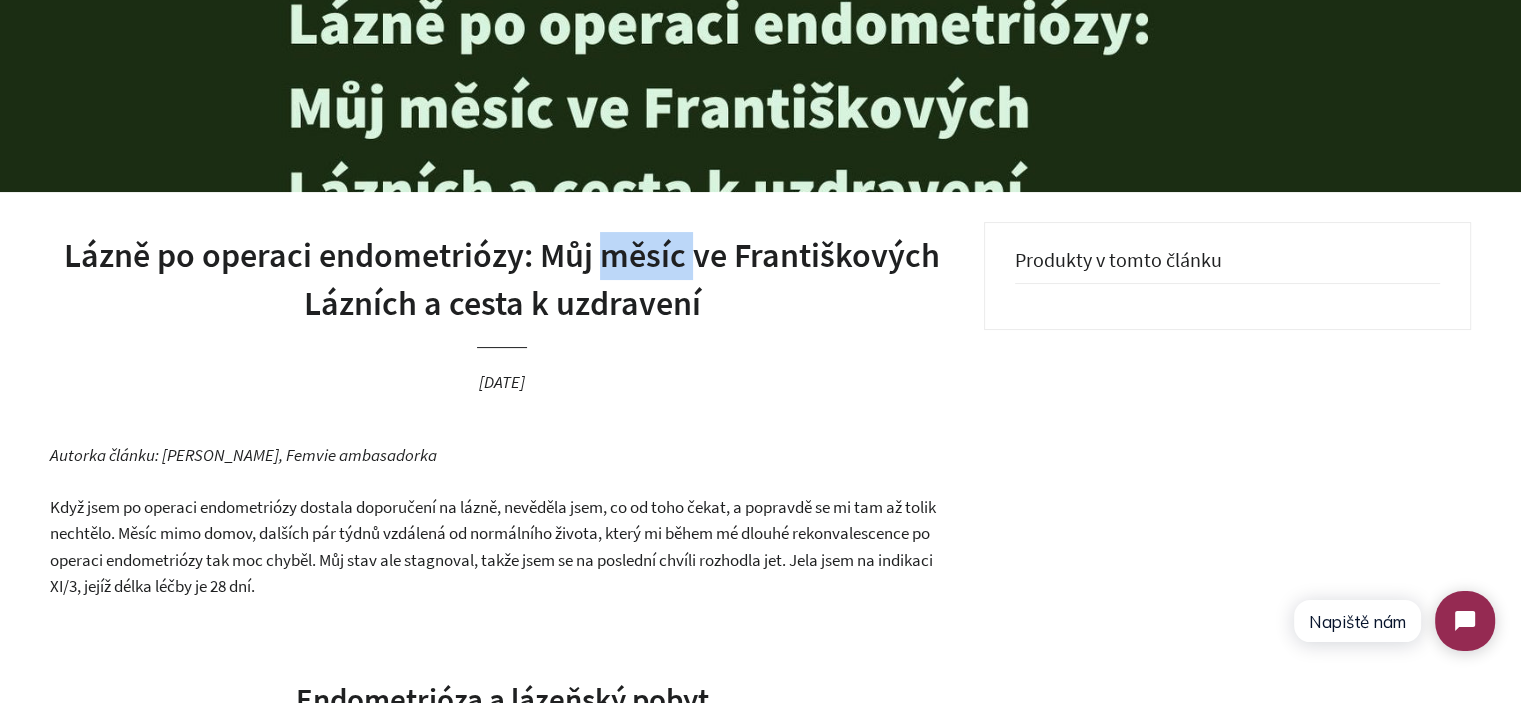 click on "Lázně po operaci endometriózy: Můj měsíc ve Františkových Lázních a cesta k uzdravení" at bounding box center [502, 279] 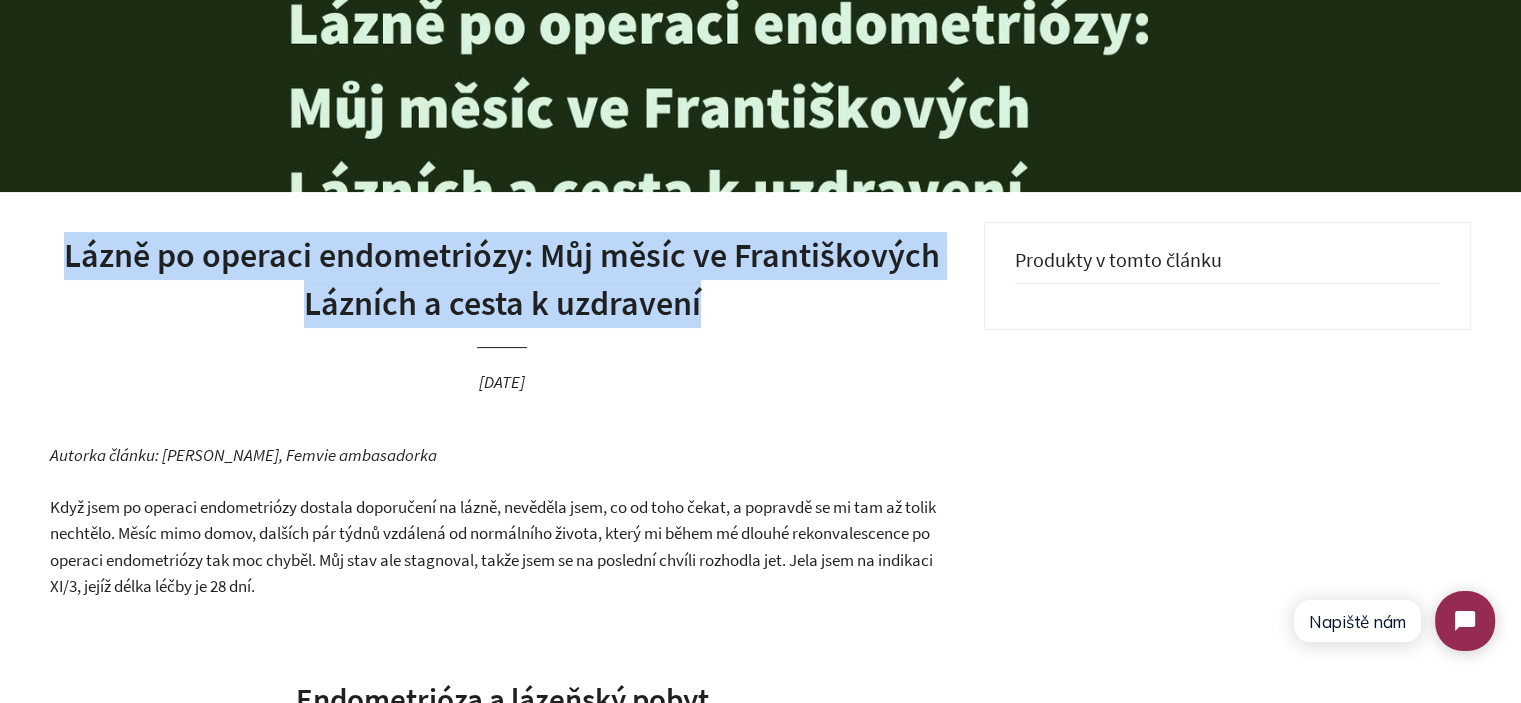 drag, startPoint x: 609, startPoint y: 267, endPoint x: 708, endPoint y: 295, distance: 102.88343 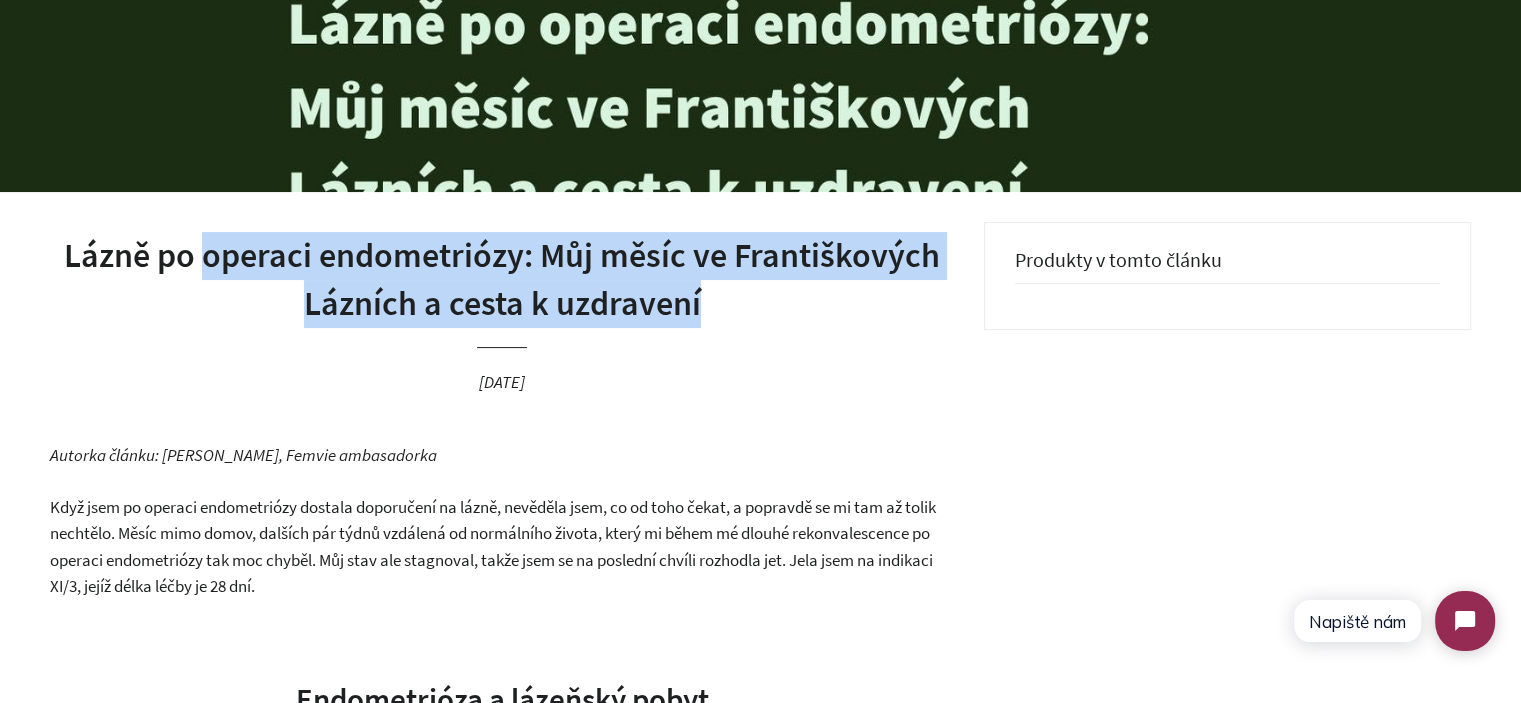 drag, startPoint x: 708, startPoint y: 295, endPoint x: 249, endPoint y: 267, distance: 459.85324 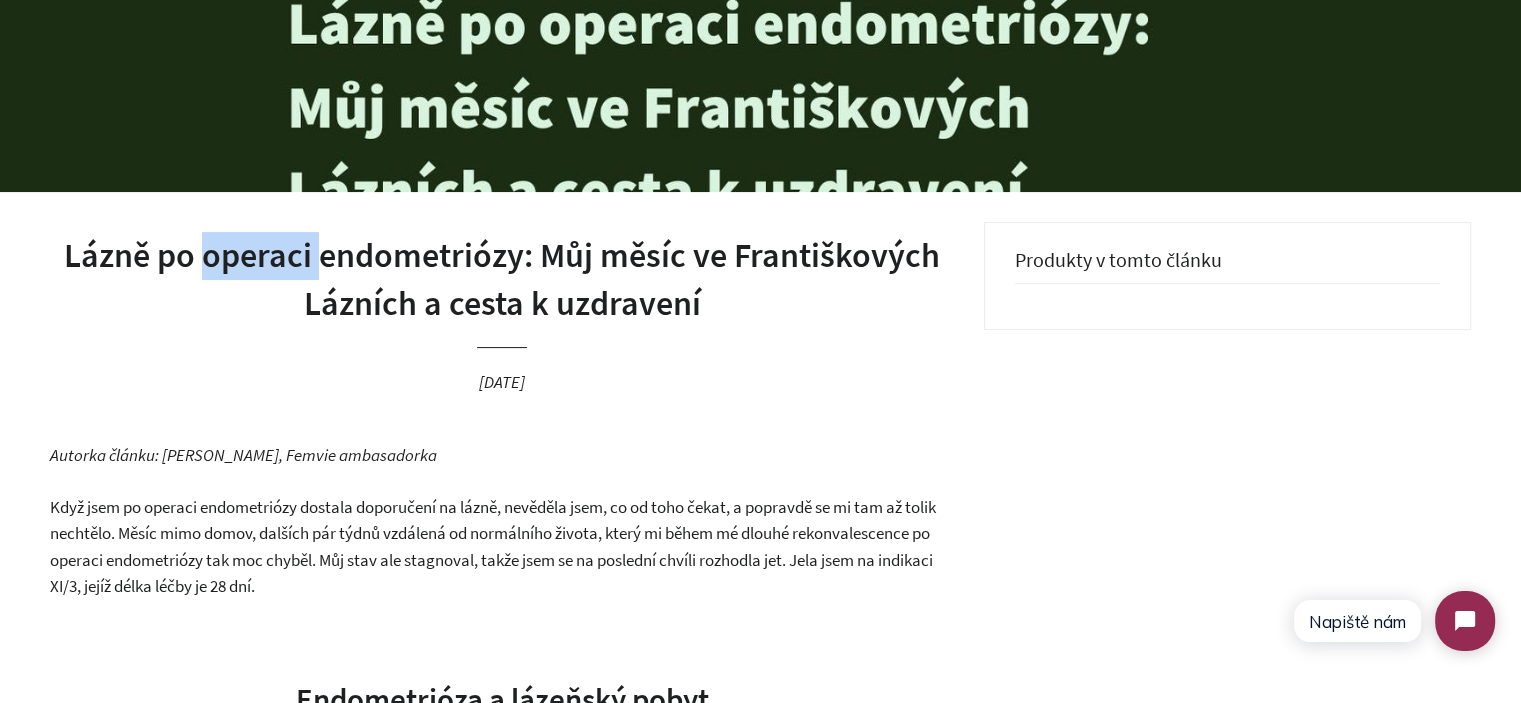 click on "Lázně po operaci endometriózy: Můj měsíc ve Františkových Lázních a cesta k uzdravení" at bounding box center (502, 279) 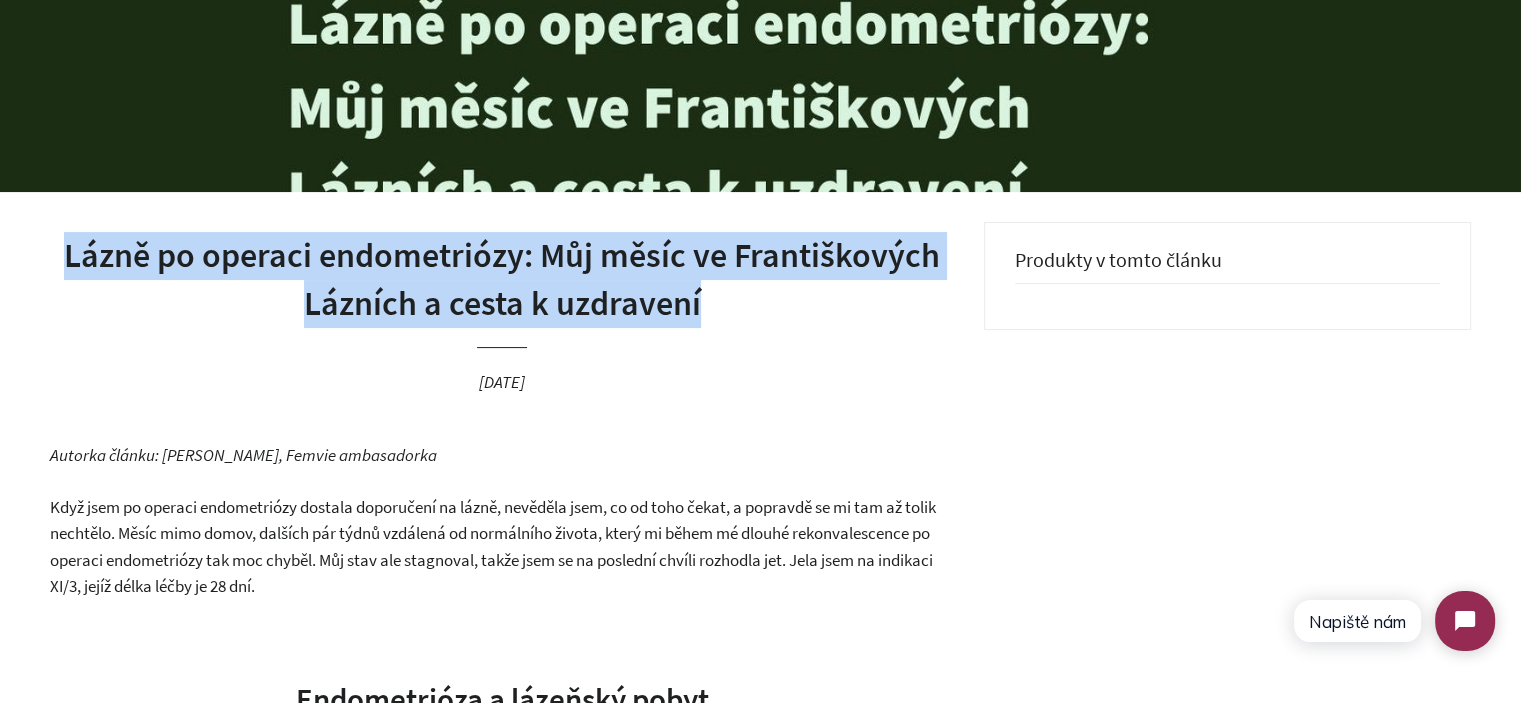 click on "Lázně po operaci endometriózy: Můj měsíc ve Františkových Lázních a cesta k uzdravení" at bounding box center (502, 279) 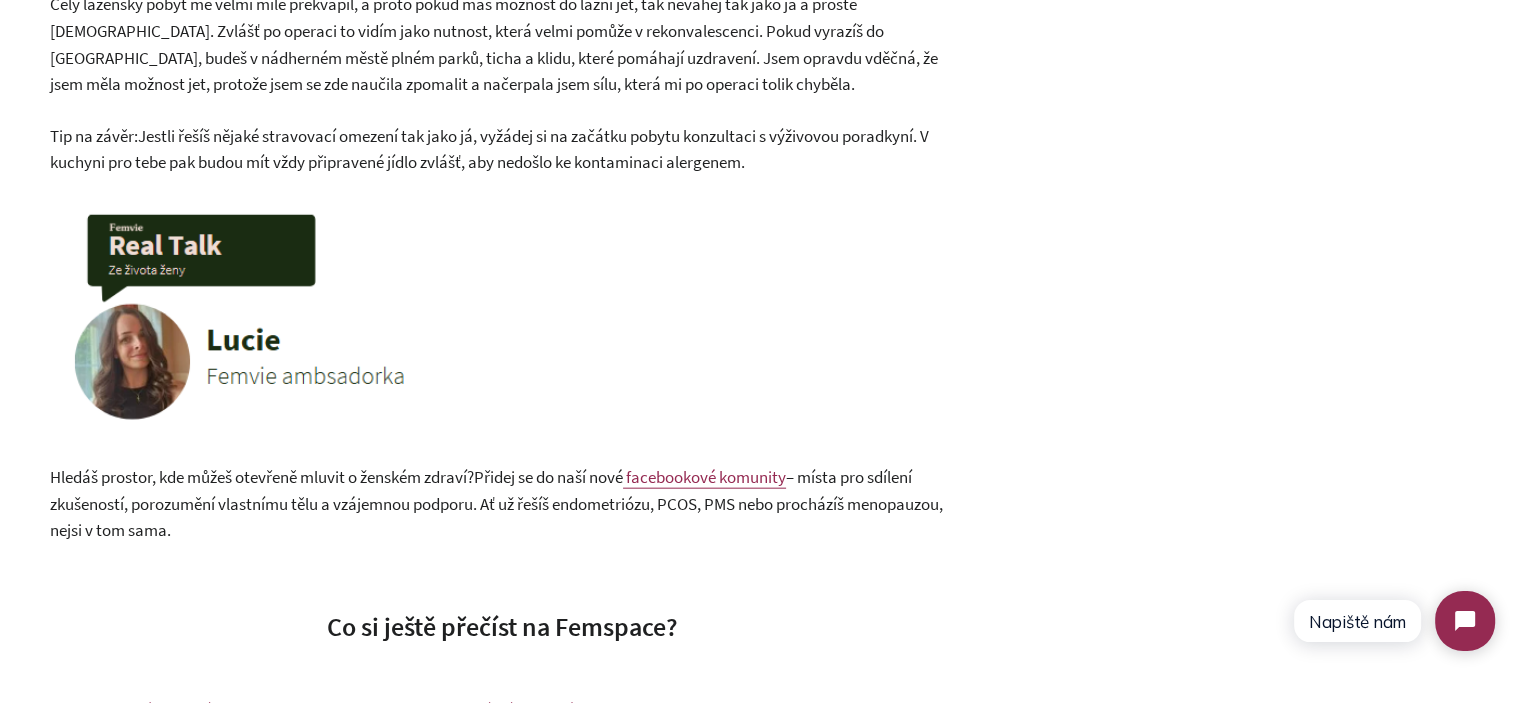 scroll, scrollTop: 4500, scrollLeft: 0, axis: vertical 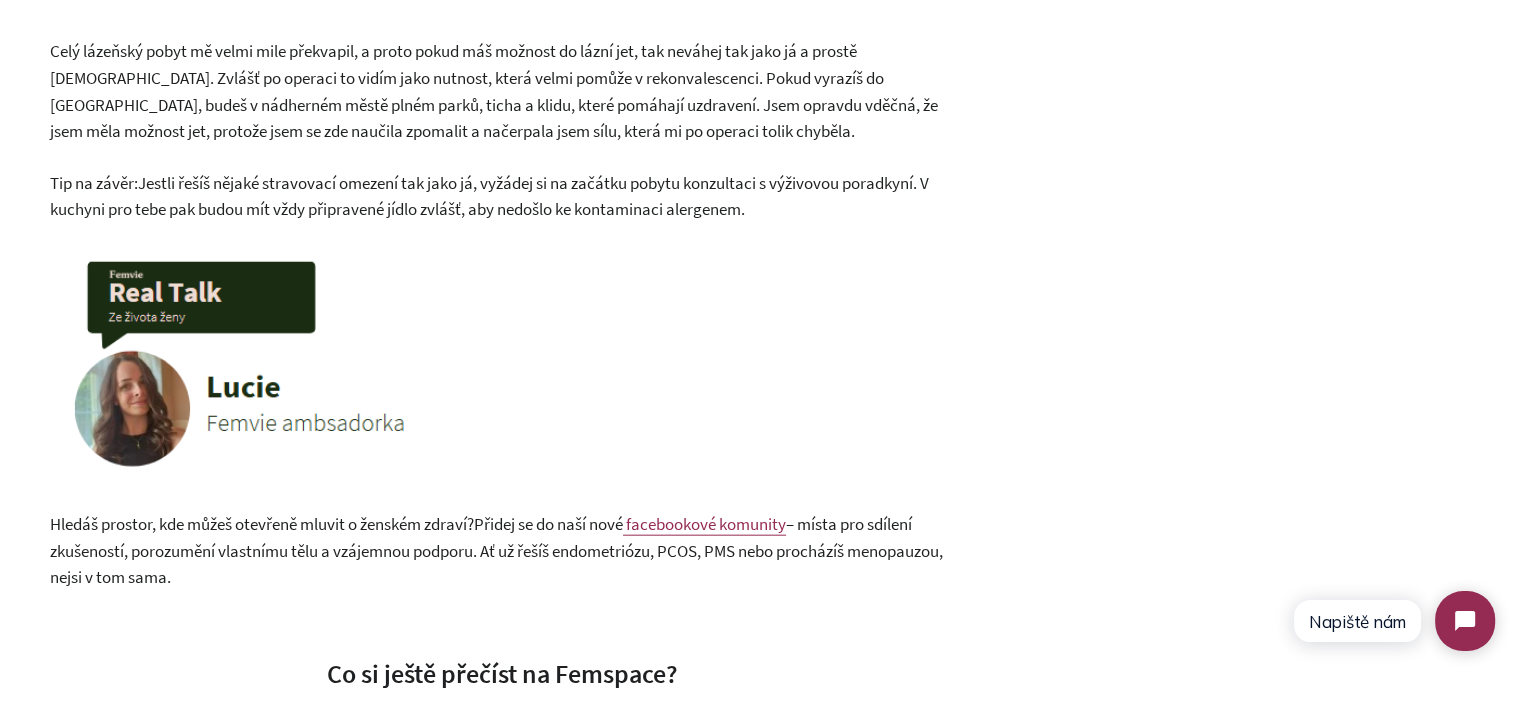 click on "Hledáš prostor, kde můžeš otevřeně mluvit o ženském zdraví?" at bounding box center [262, 524] 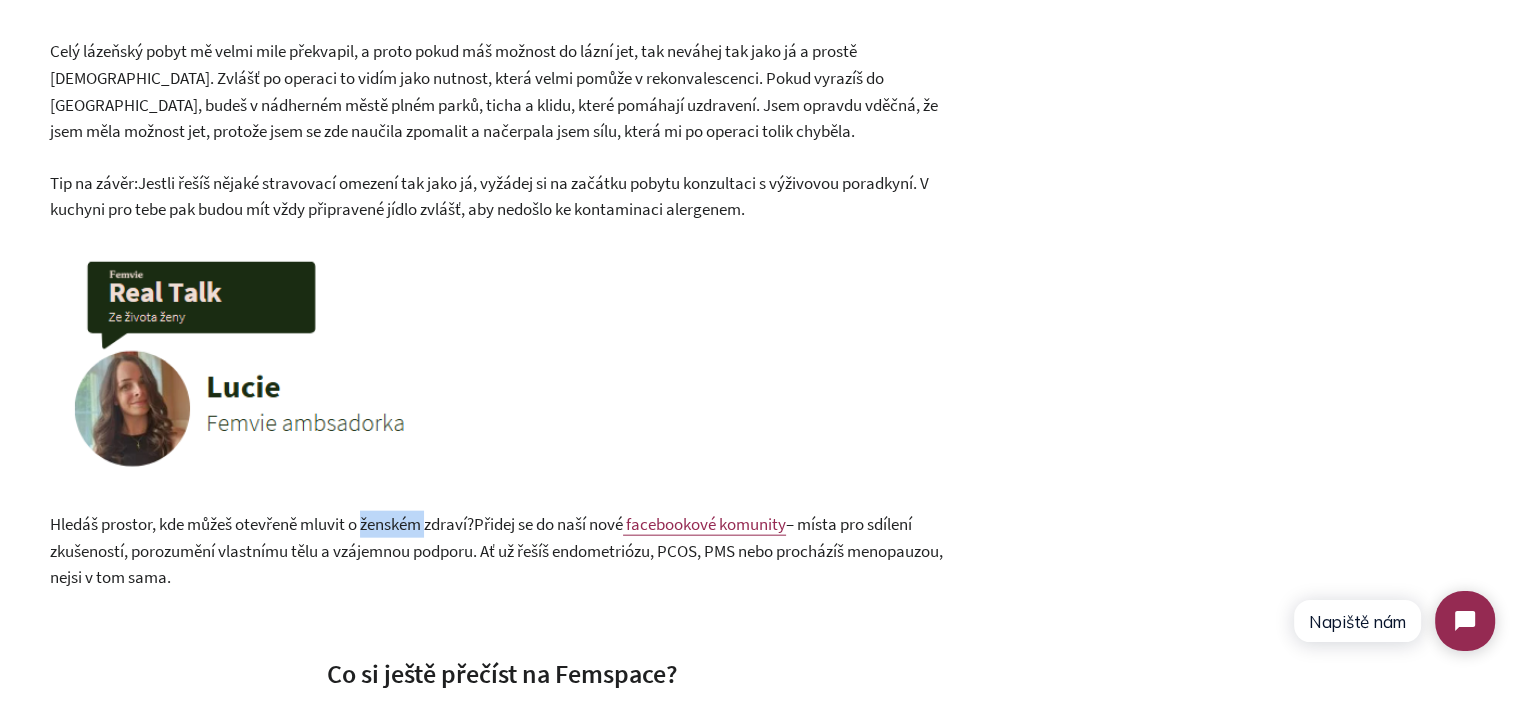 click on "Hledáš prostor, kde můžeš otevřeně mluvit o ženském zdraví?" at bounding box center [262, 524] 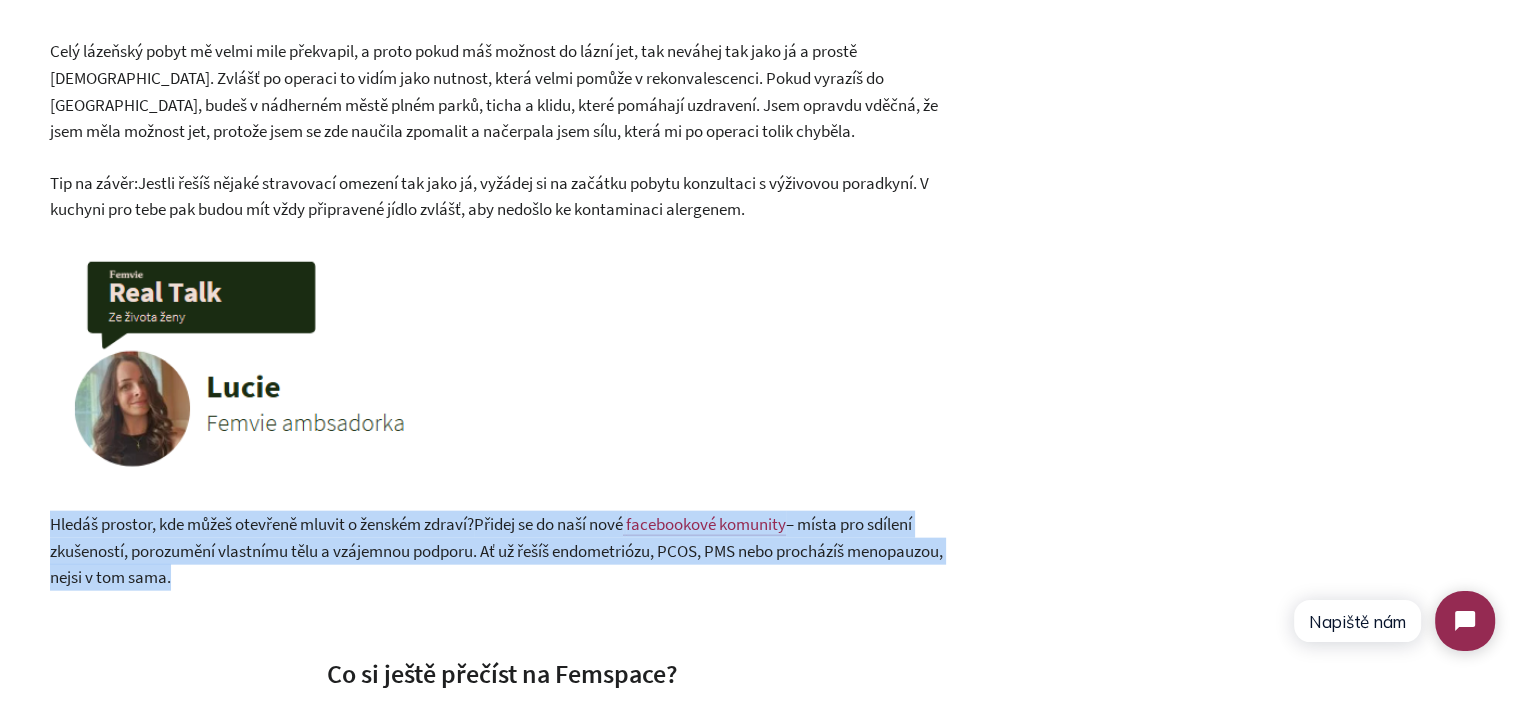 click on "Hledáš prostor, kde můžeš otevřeně mluvit o ženském zdraví?" at bounding box center [262, 524] 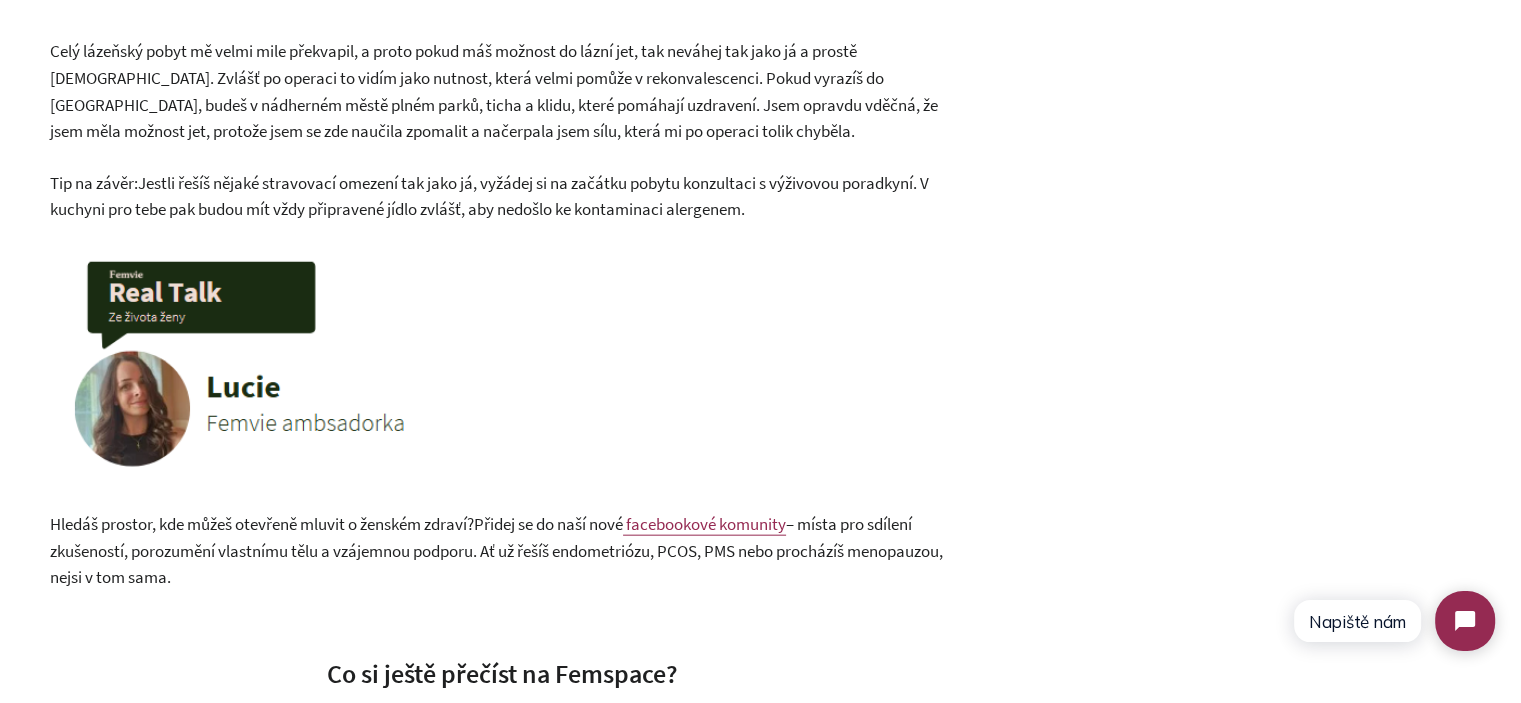 click on "Hledáš prostor, kde můžeš otevřeně mluvit o ženském zdraví?" at bounding box center (262, 524) 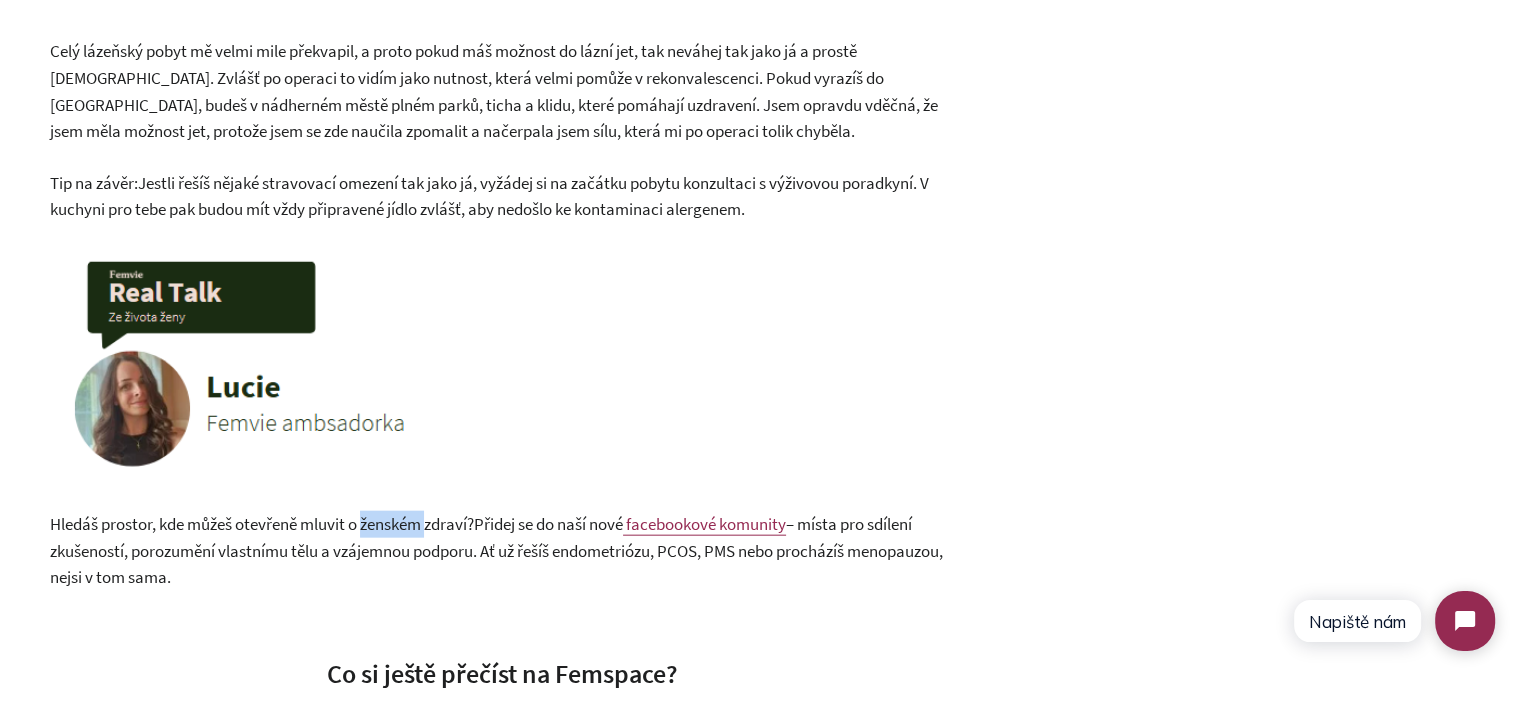 click on "Hledáš prostor, kde můžeš otevřeně mluvit o ženském zdraví?" at bounding box center (262, 524) 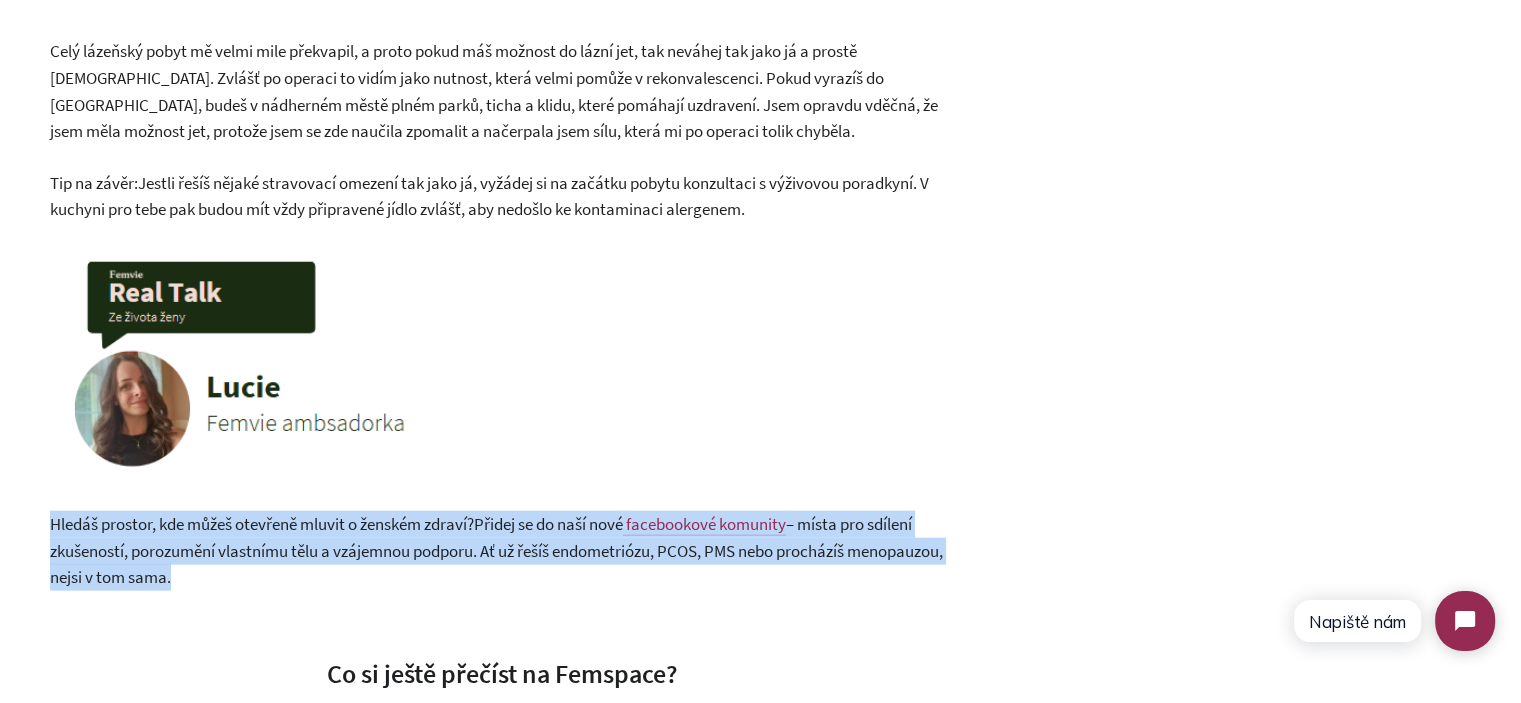 click on "Hledáš prostor, kde můžeš otevřeně mluvit o ženském zdraví?" at bounding box center [262, 524] 